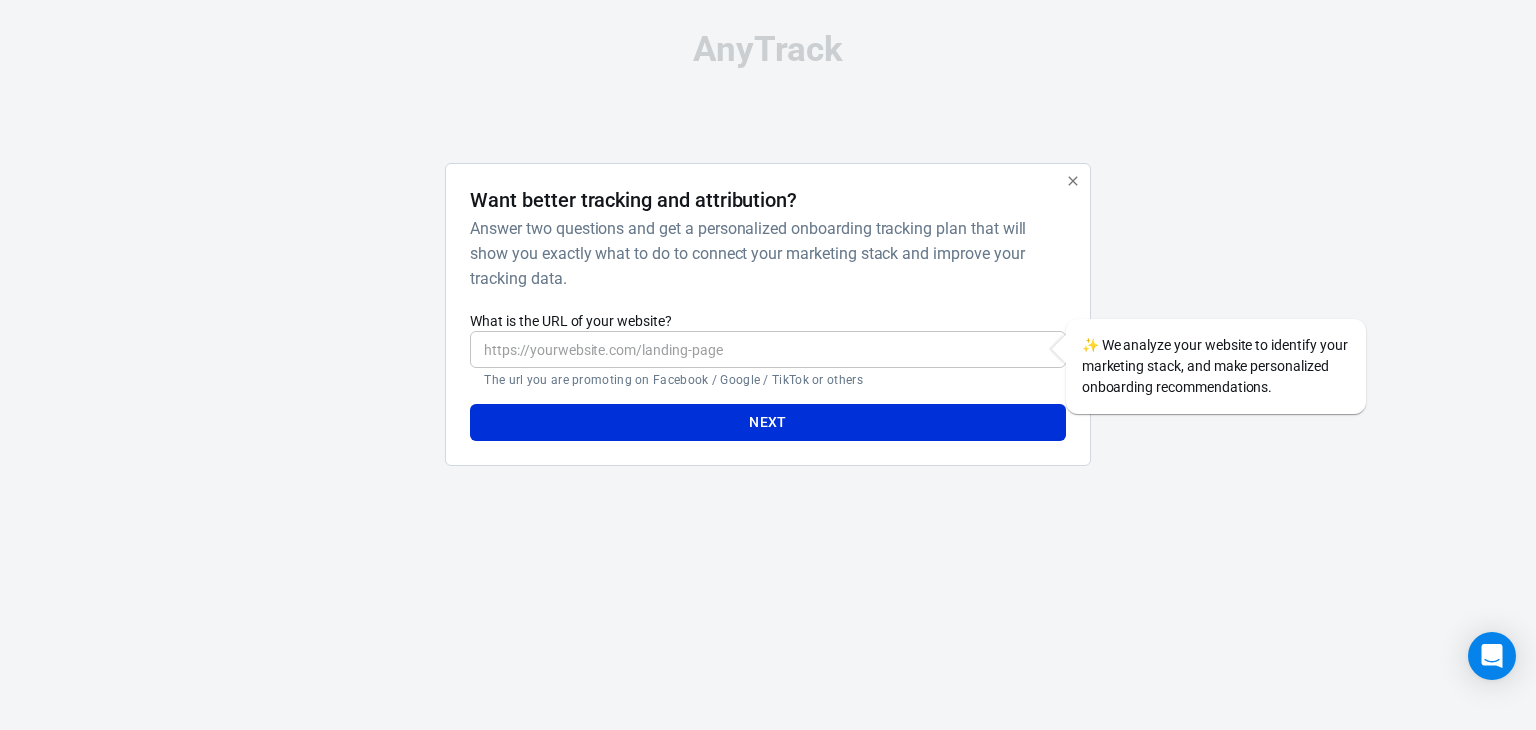 scroll, scrollTop: 0, scrollLeft: 0, axis: both 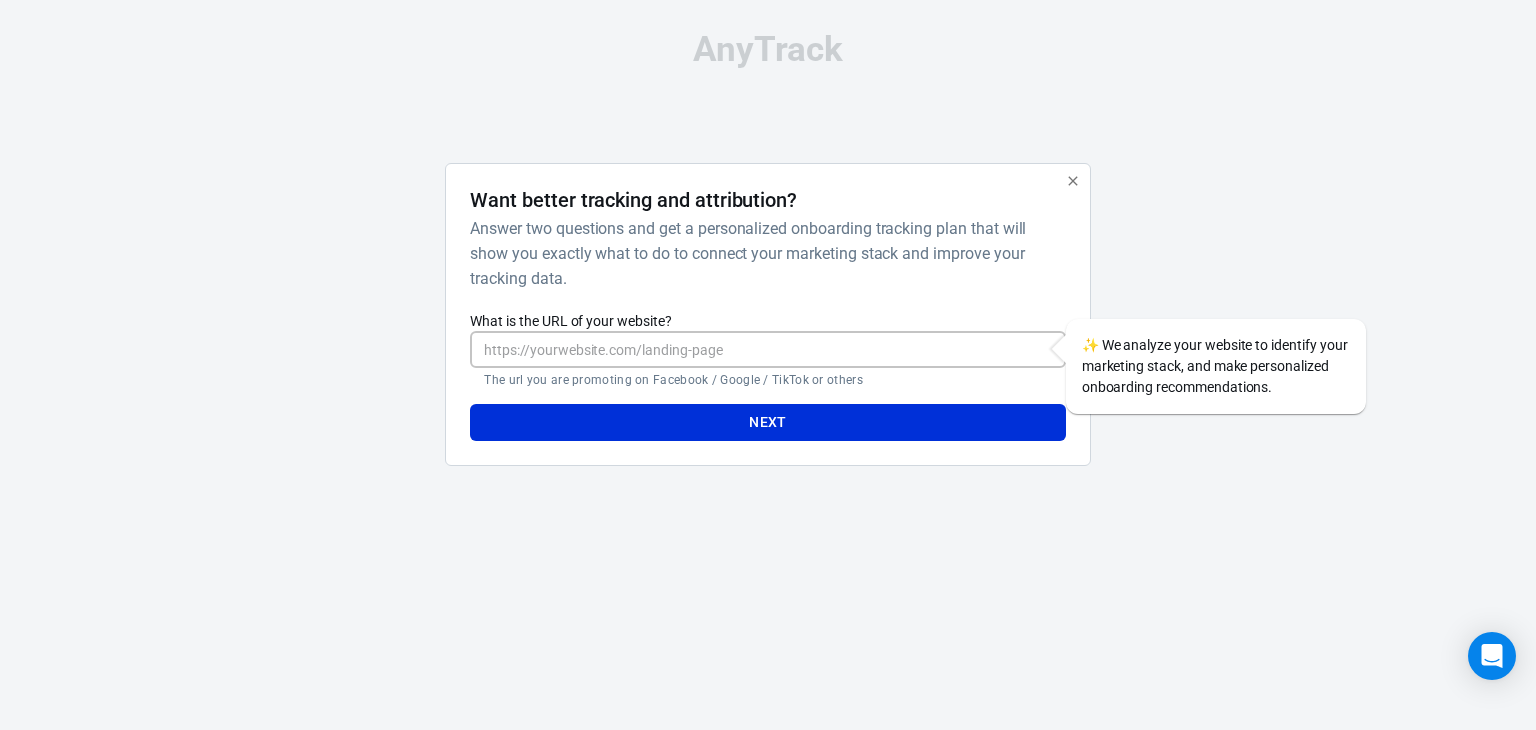 click on "What is the URL of your website?" at bounding box center [767, 349] 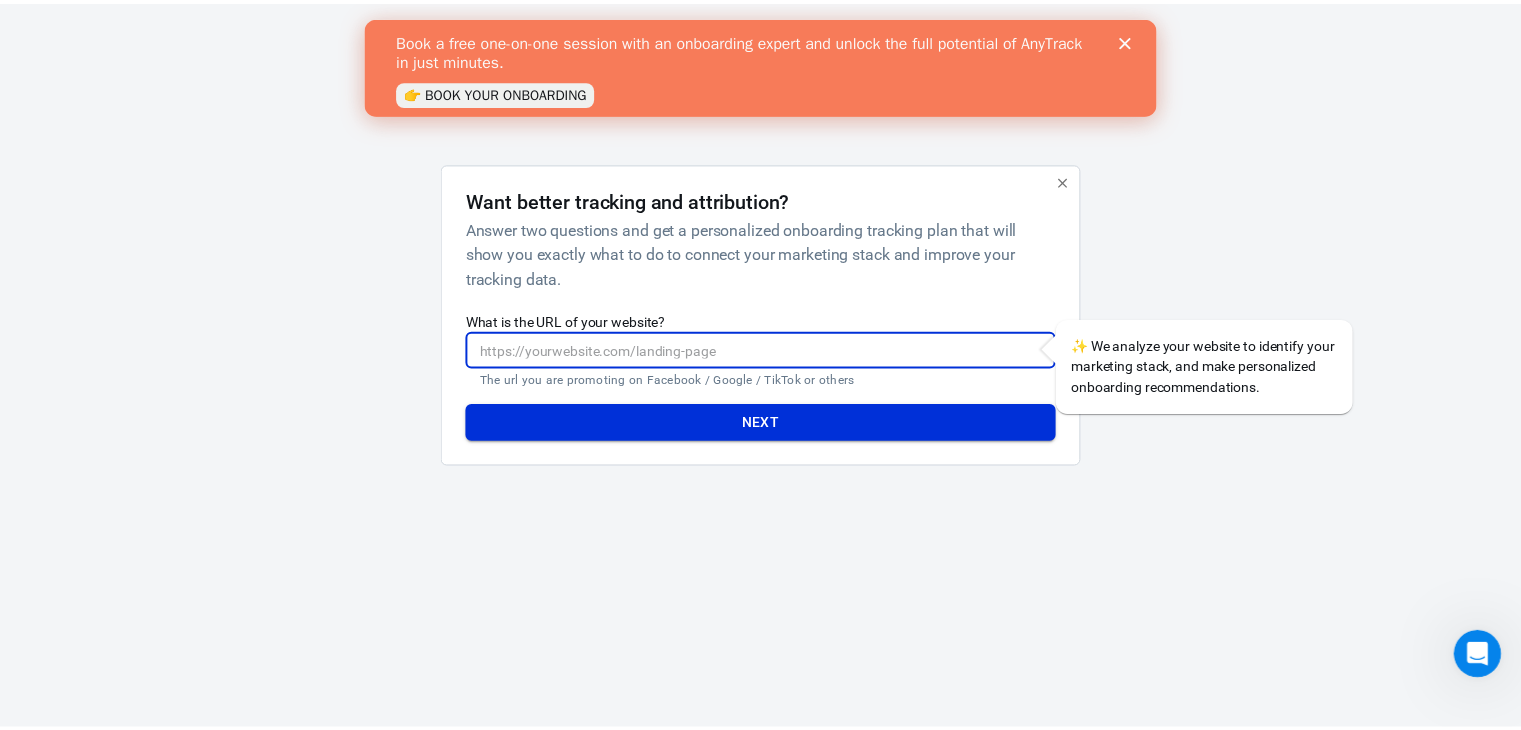 scroll, scrollTop: 0, scrollLeft: 0, axis: both 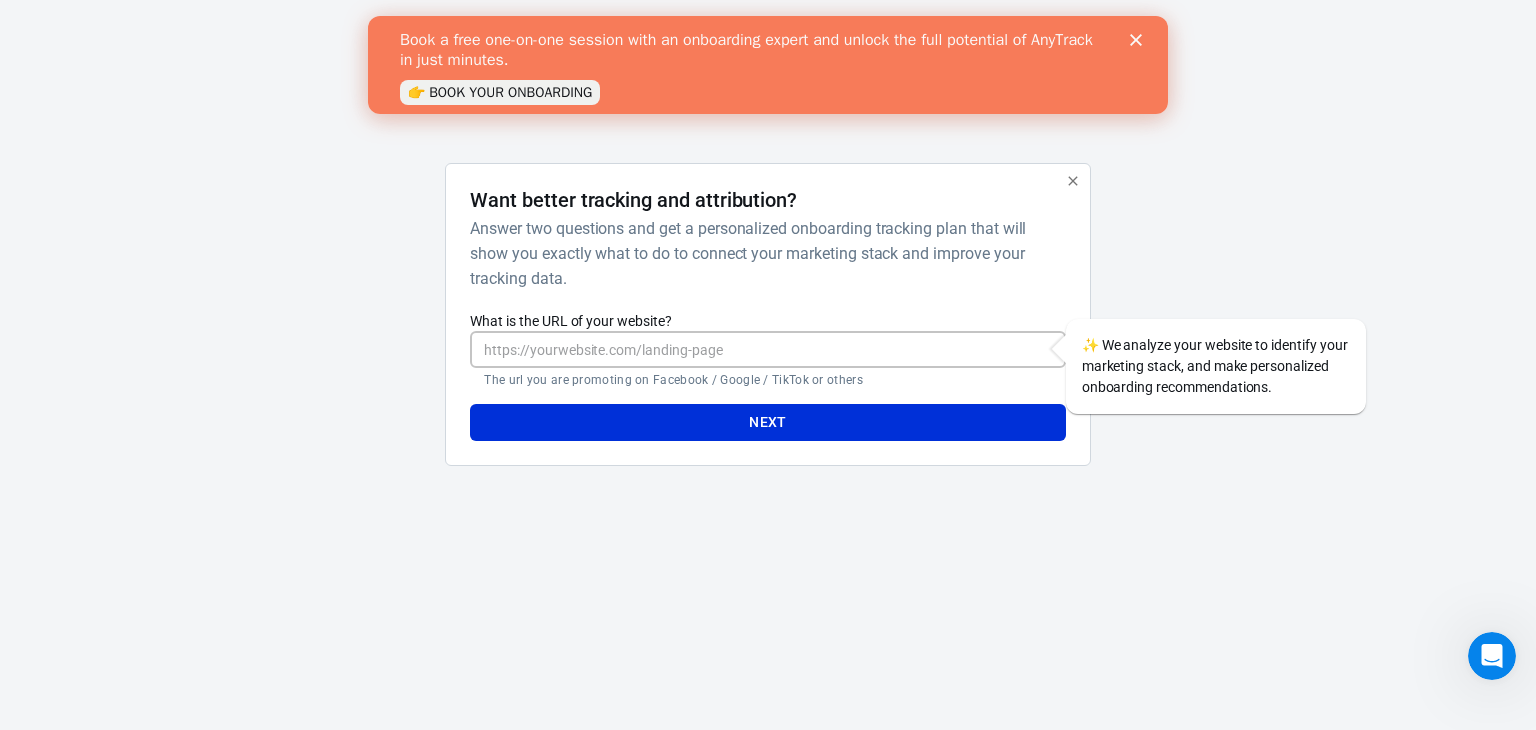 click on "What is the URL of your website?" at bounding box center (767, 349) 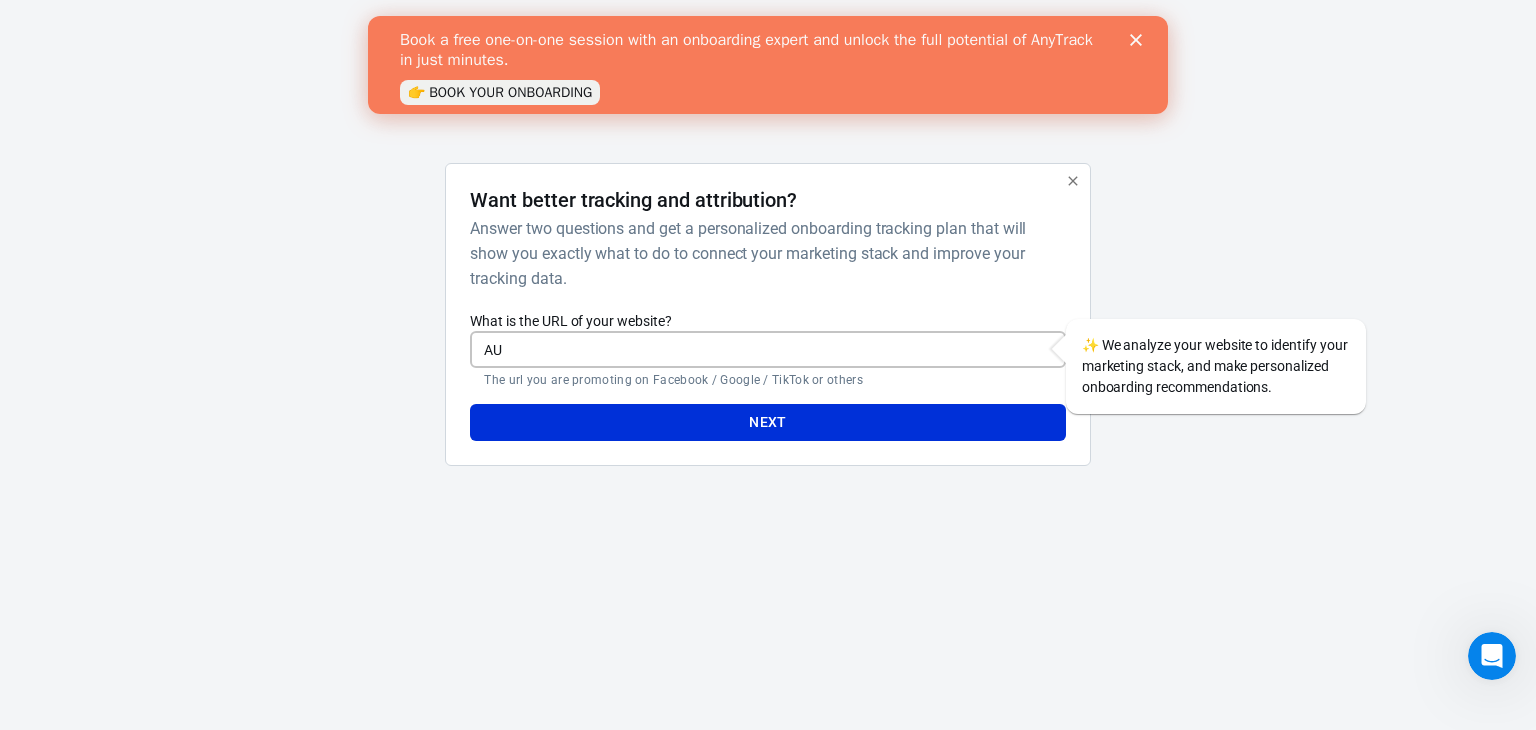 type on "A" 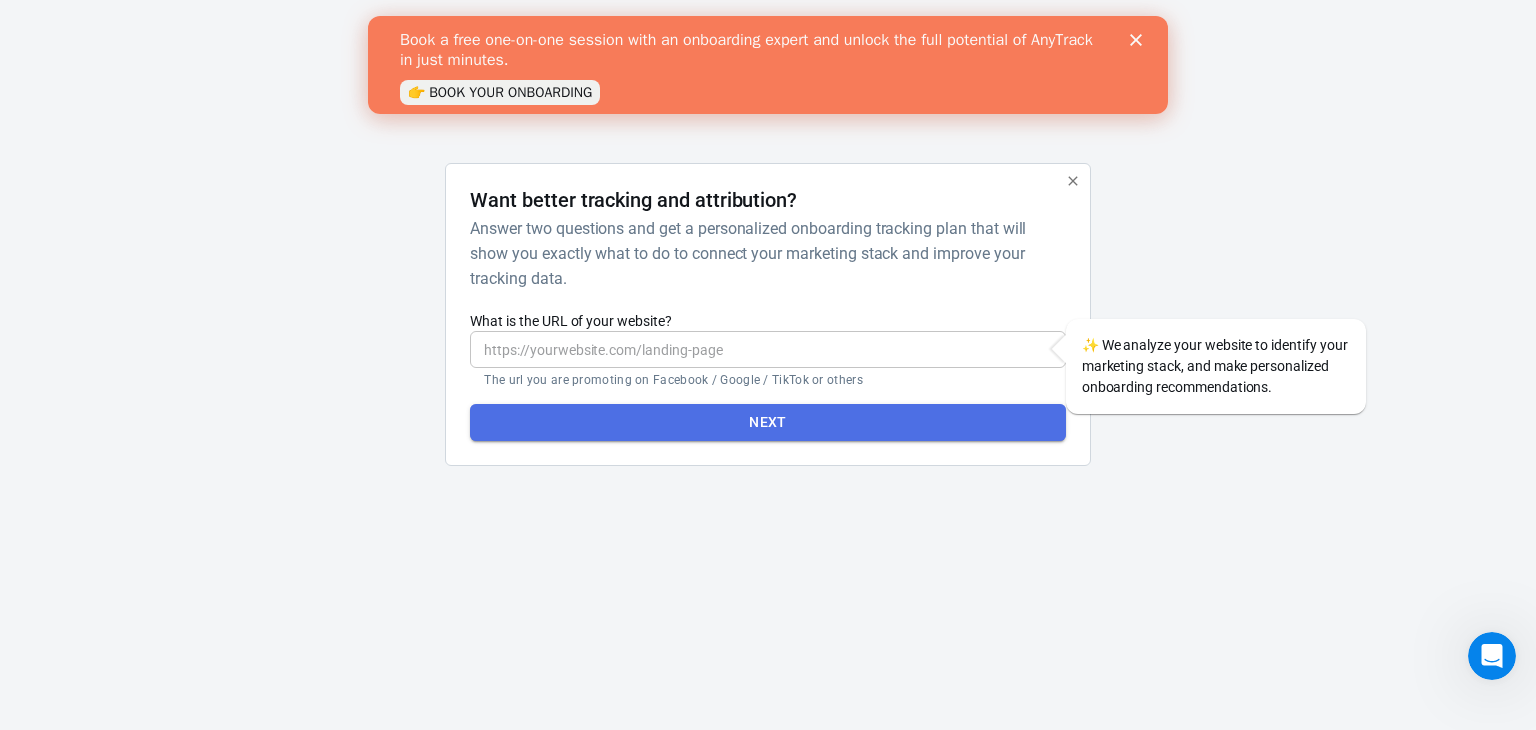 click on "Next" at bounding box center [768, 422] 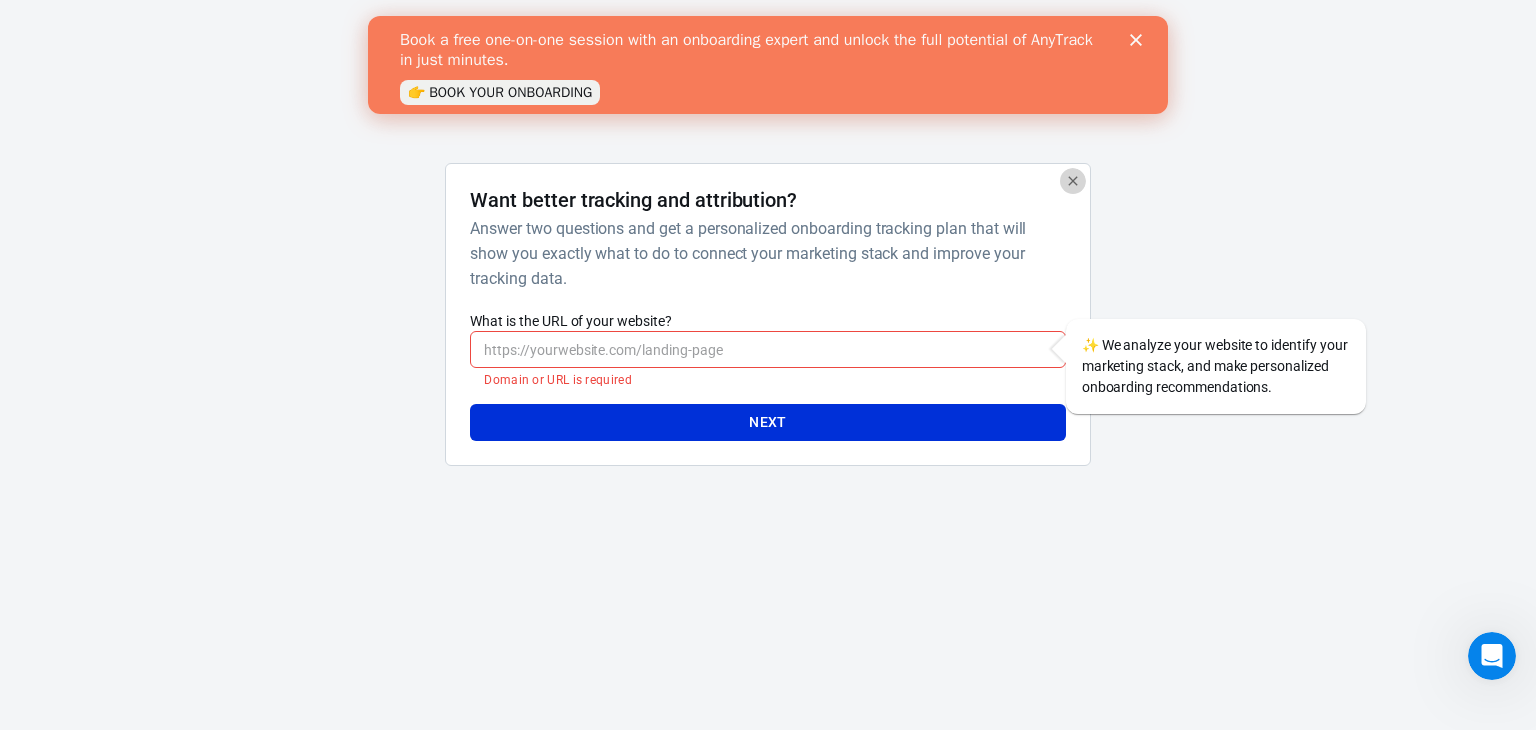 click at bounding box center (1073, 181) 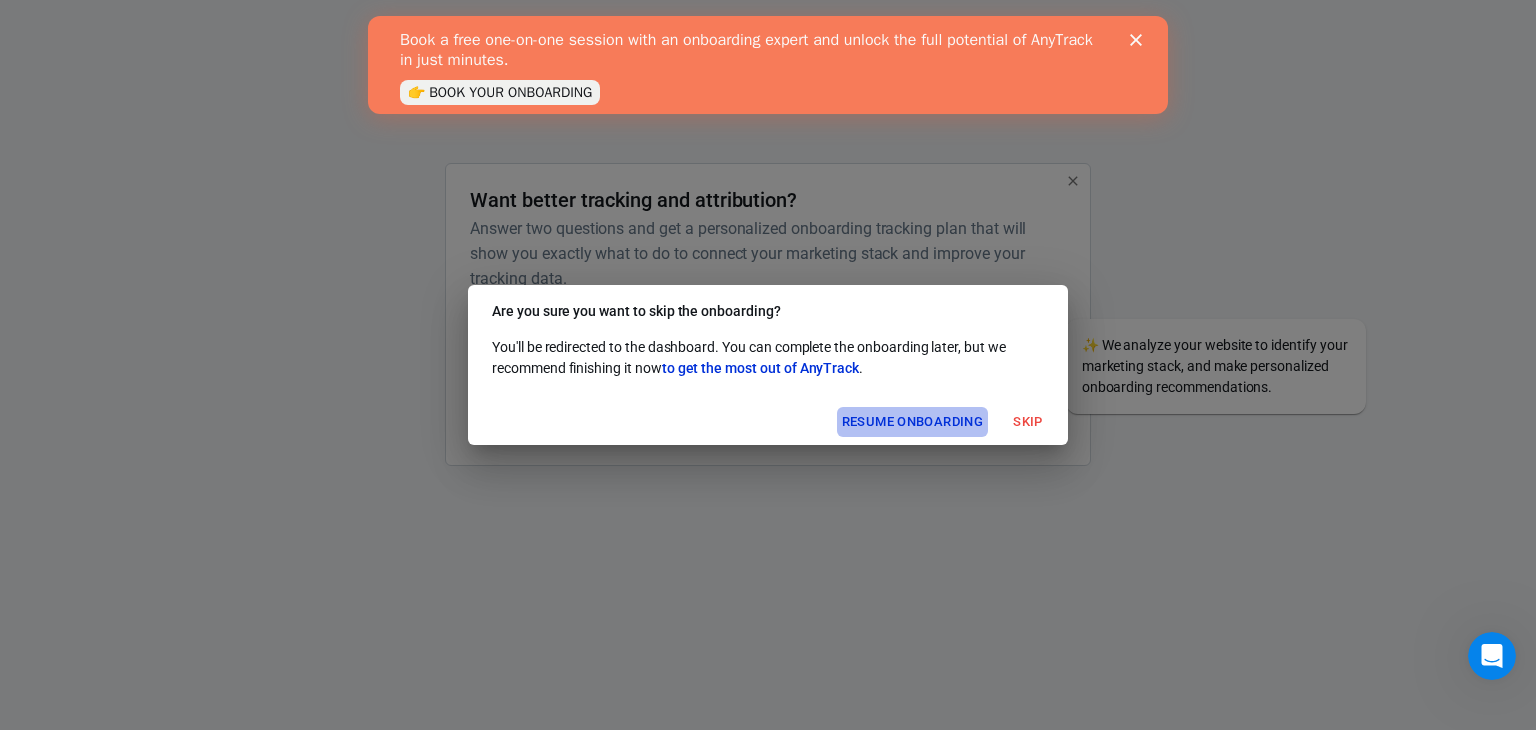click on "Resume onboarding" at bounding box center (912, 422) 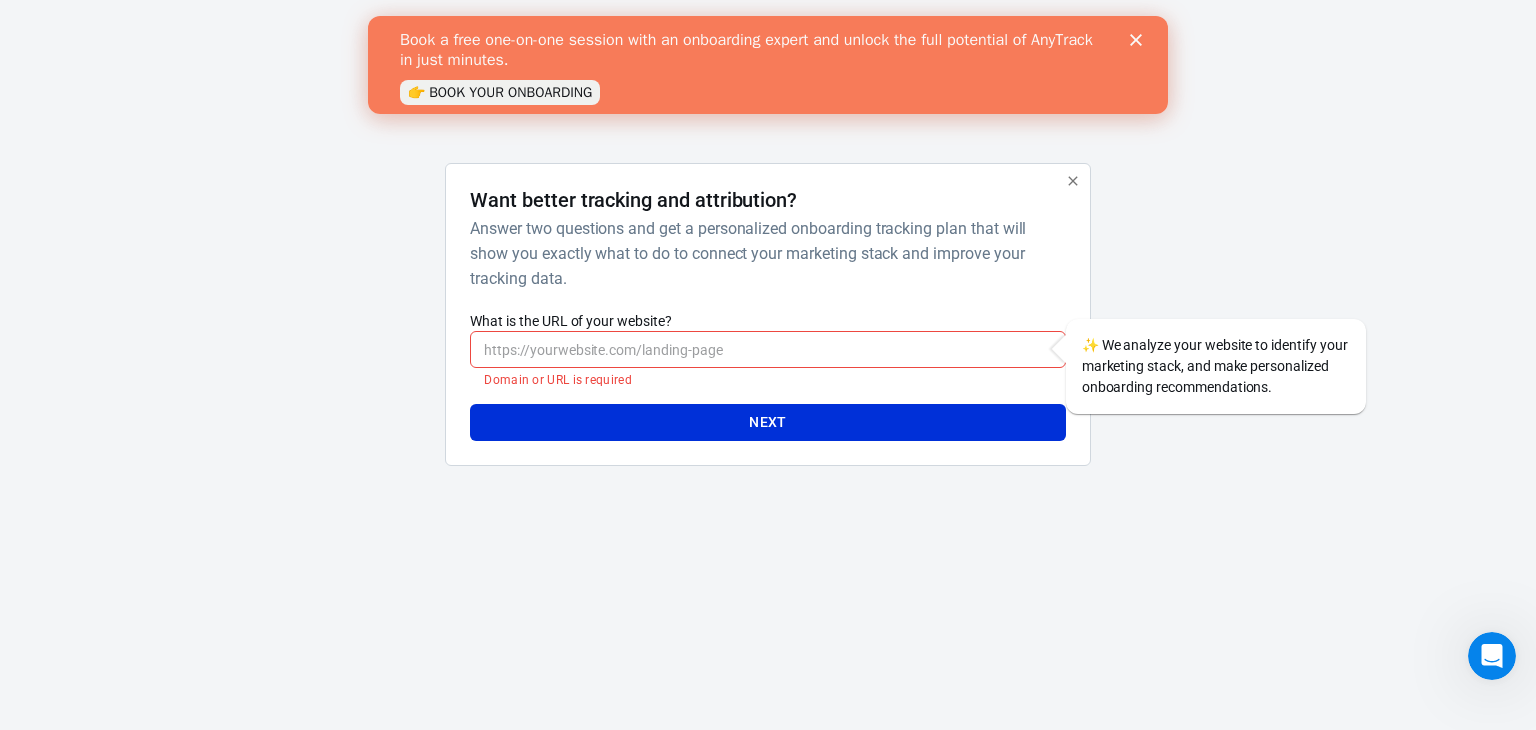 click 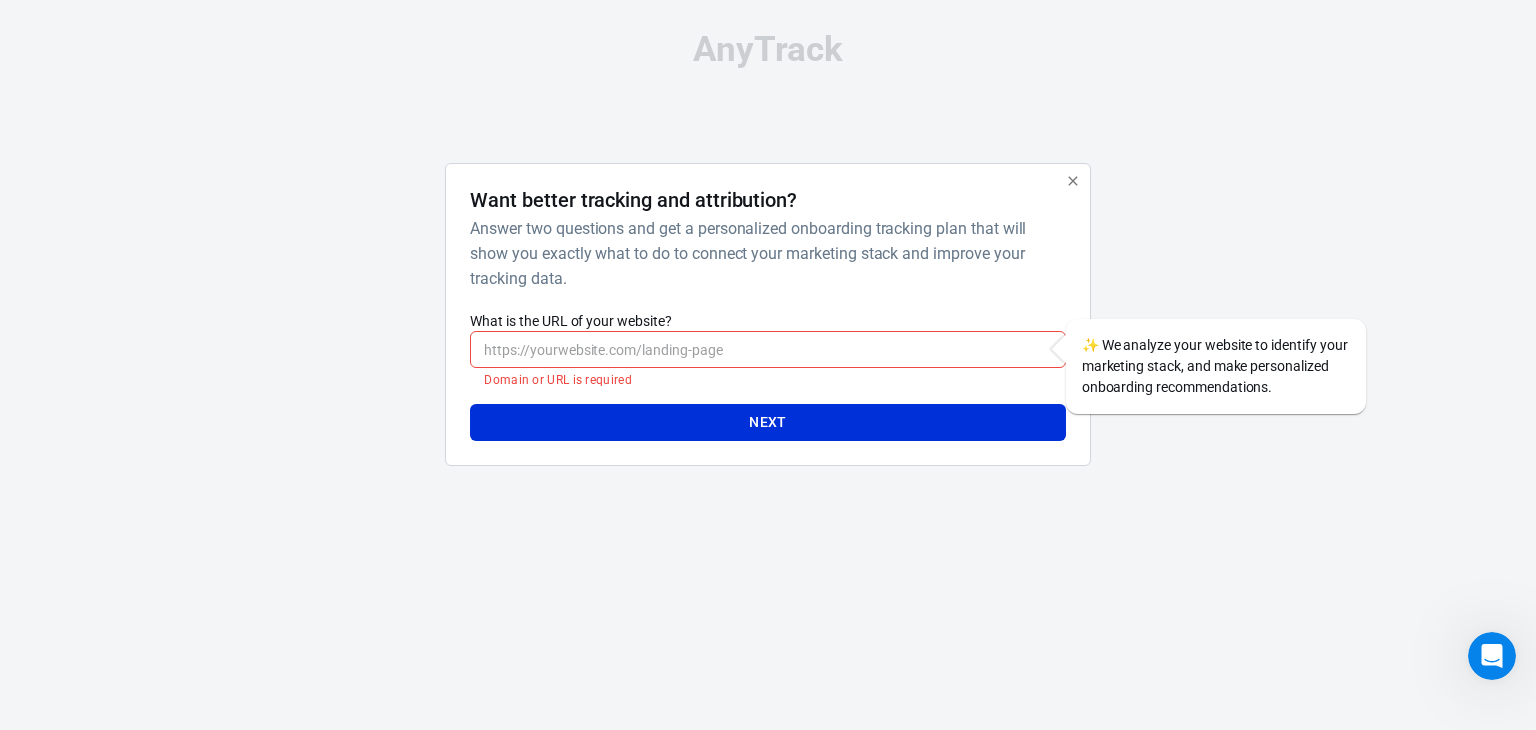 click on "What is the URL of your website?" at bounding box center (767, 349) 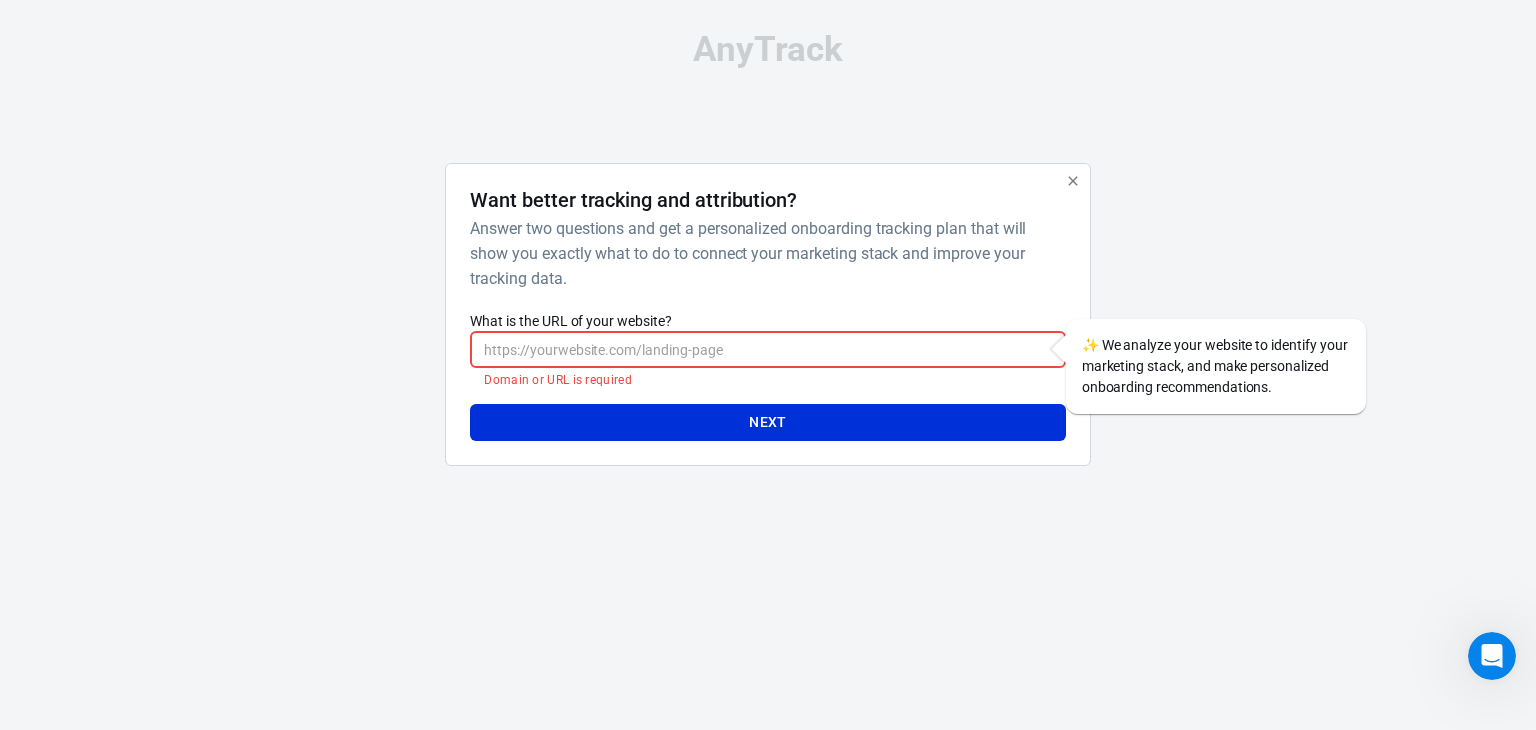 paste on "[URL][DOMAIN_NAME]" 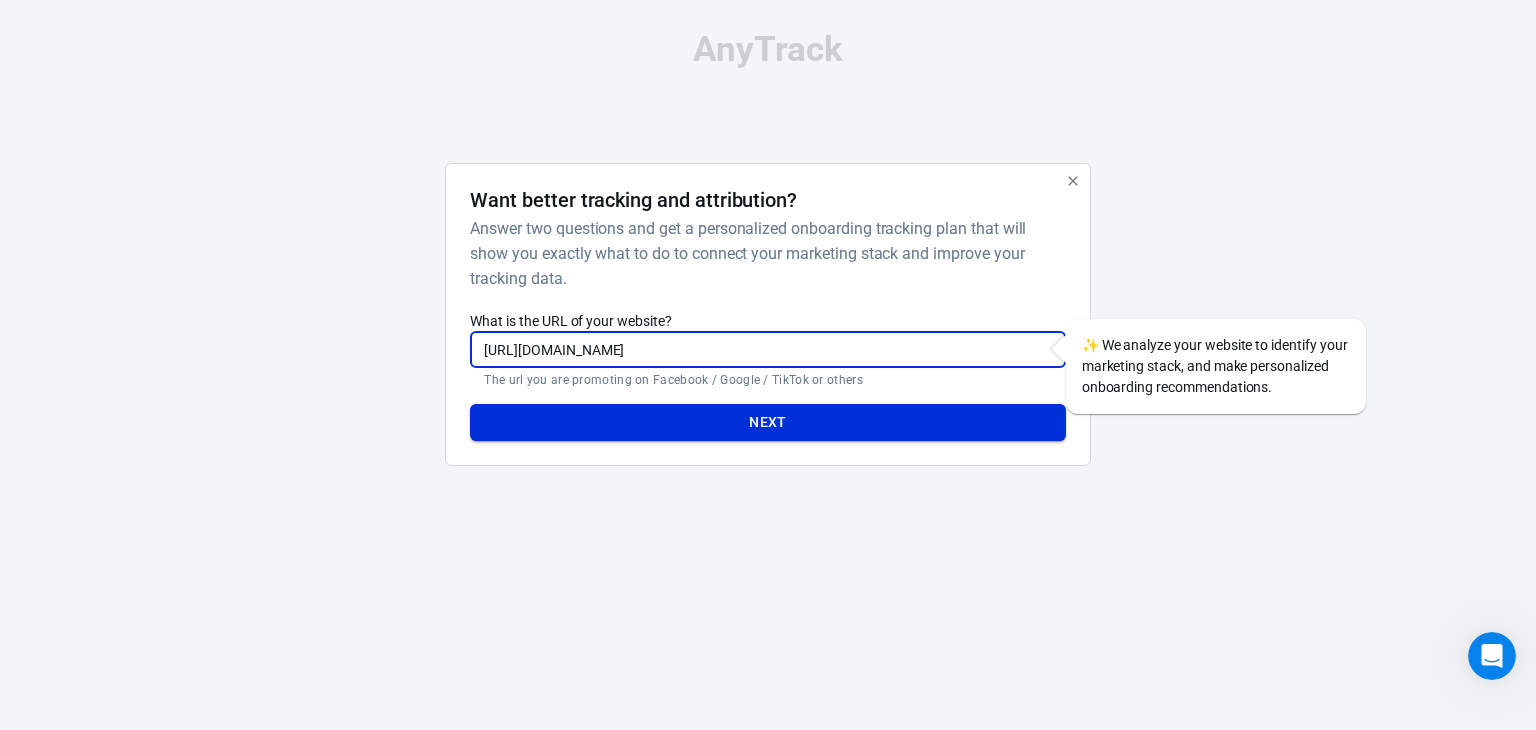 type on "[URL][DOMAIN_NAME]" 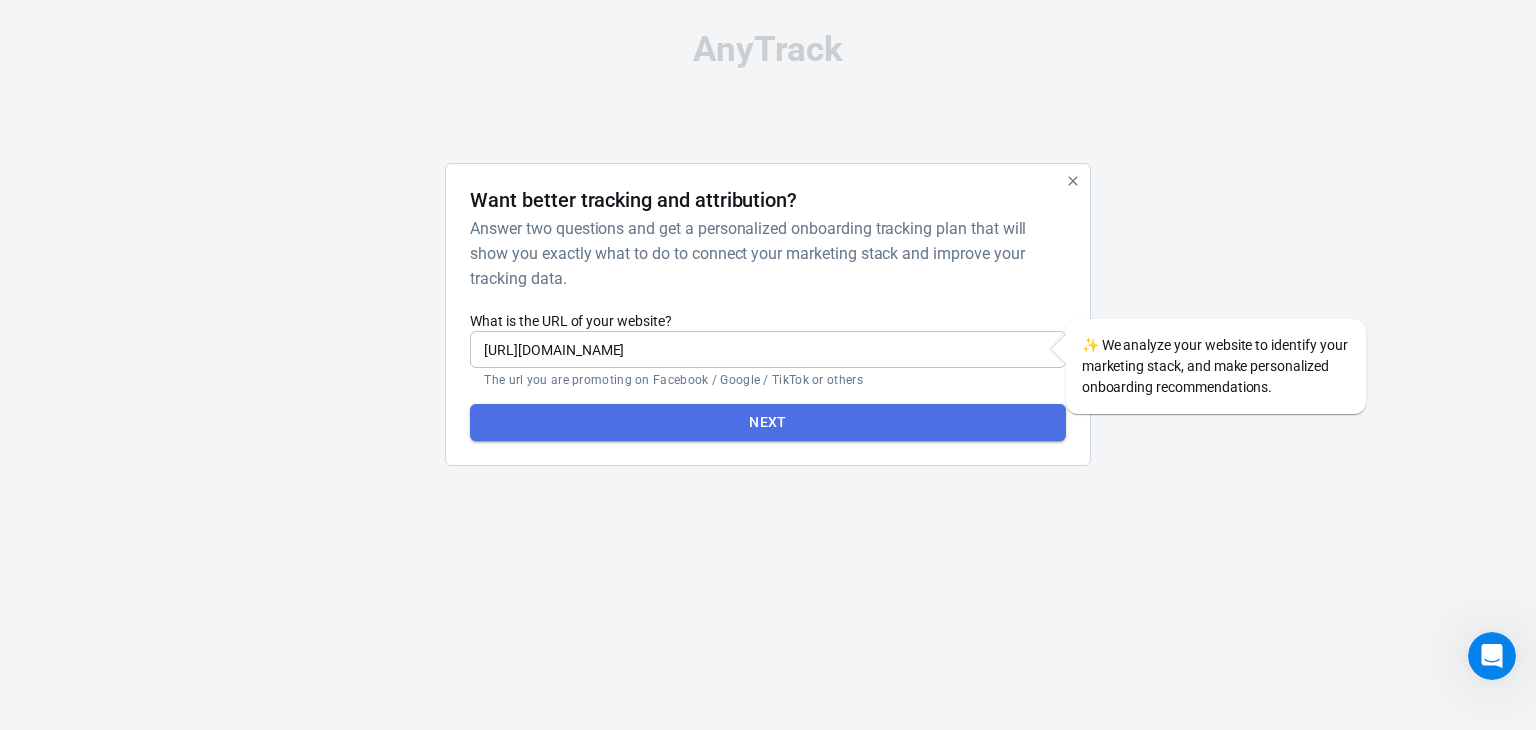click on "Next" at bounding box center [767, 422] 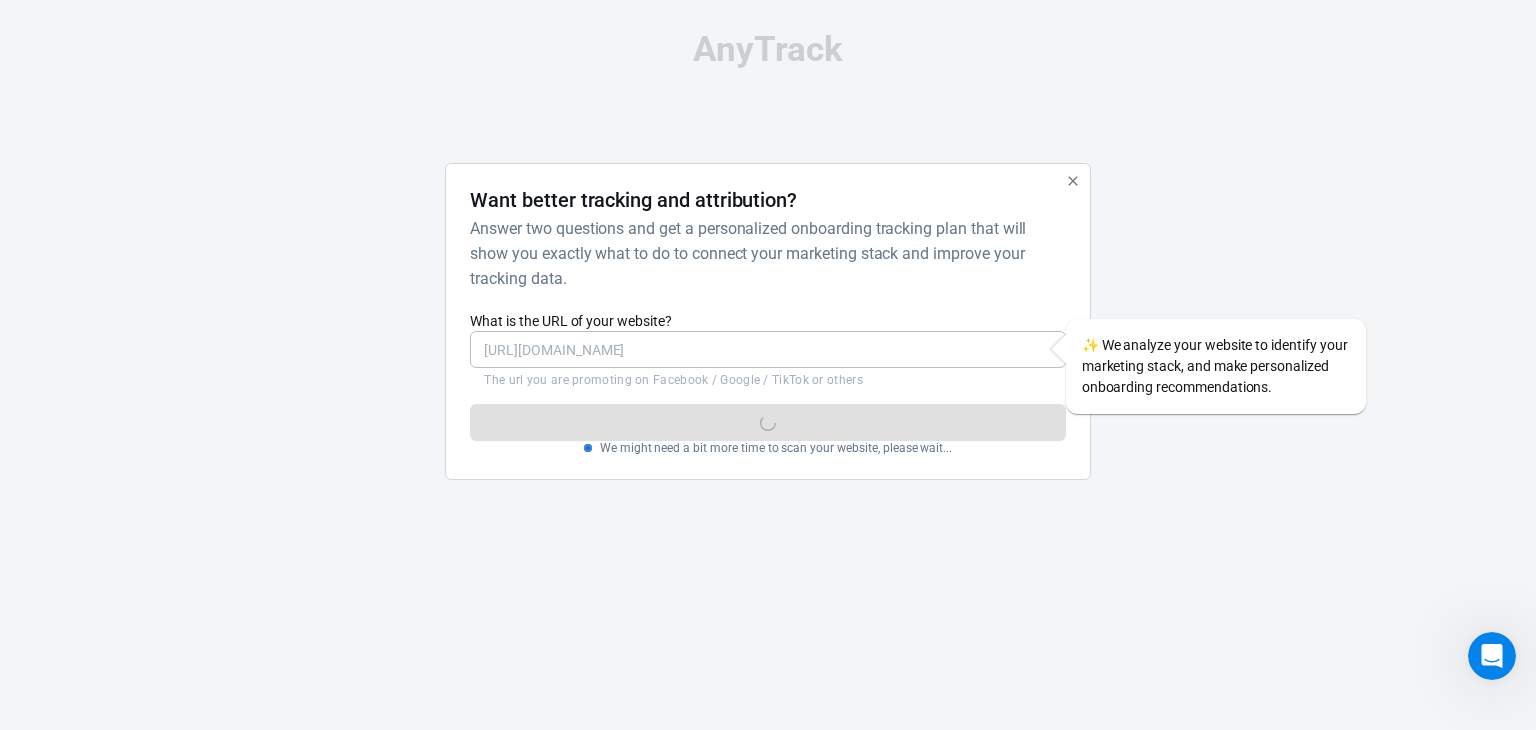 click on "Answer two questions and get a personalized onboarding tracking plan that will show you exactly what to do
to connect your marketing stack and improve your tracking data." at bounding box center [763, 253] 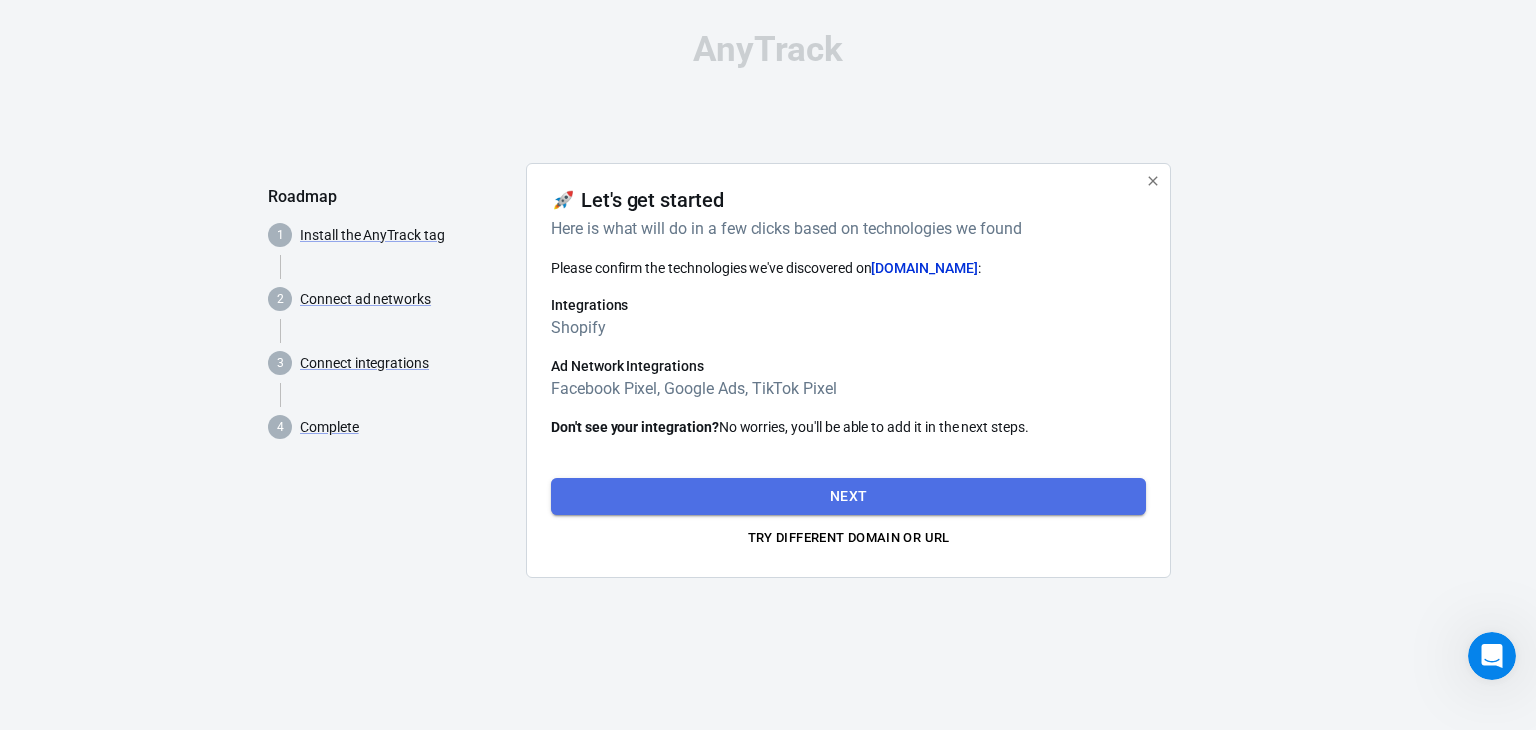 click on "Next" at bounding box center [848, 496] 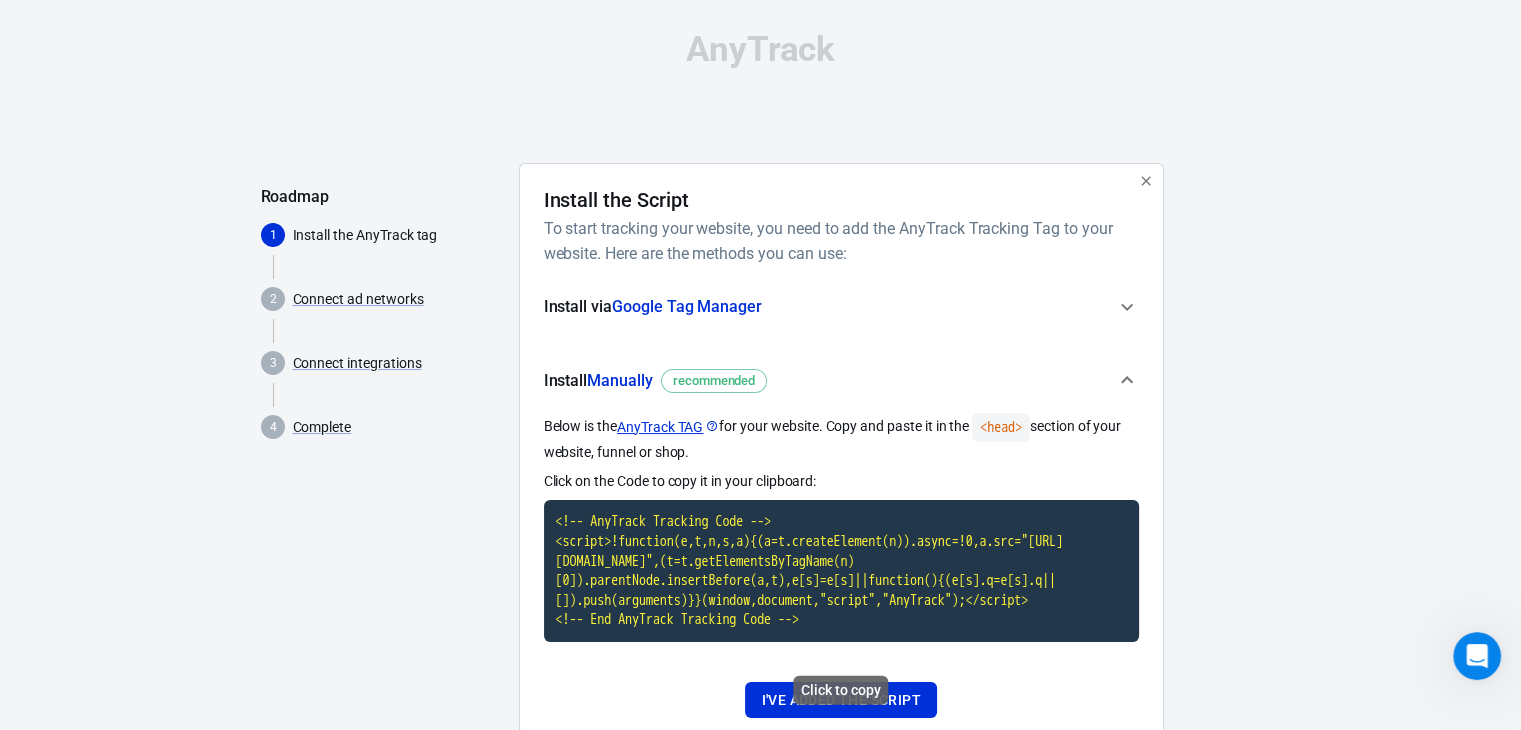 click on "<!-- AnyTrack Tracking Code -->
<script>!function(e,t,n,s,a){(a=t.createElement(n)).async=!0,a.src="[URL][DOMAIN_NAME]",(t=t.getElementsByTagName(n)[0]).parentNode.insertBefore(a,t),e[s]=e[s]||function(){(e[s].q=e[s].q||[]).push(arguments)}}(window,document,"script","AnyTrack");</script>
<!-- End AnyTrack Tracking Code -->" at bounding box center (841, 571) 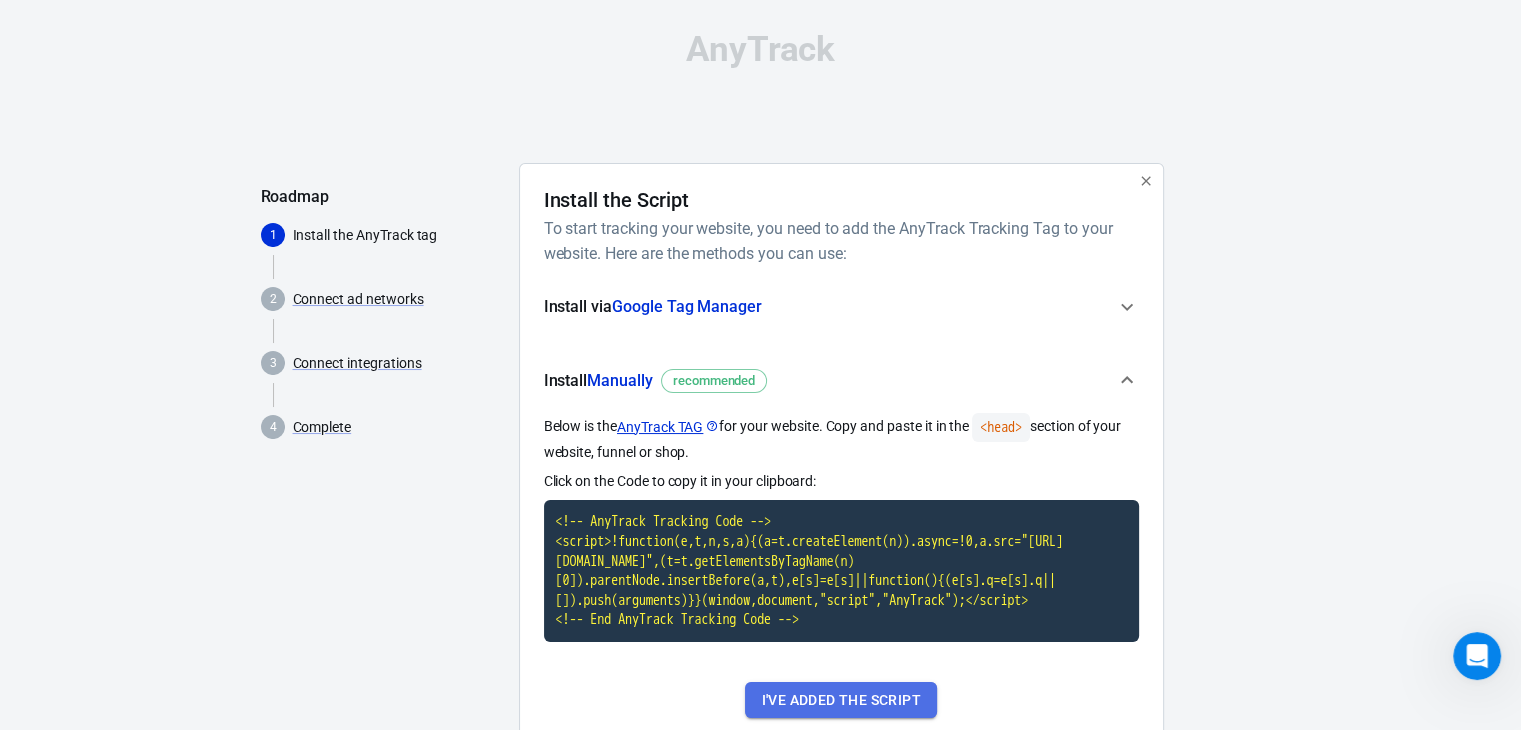 click on "I've added the script" at bounding box center (840, 700) 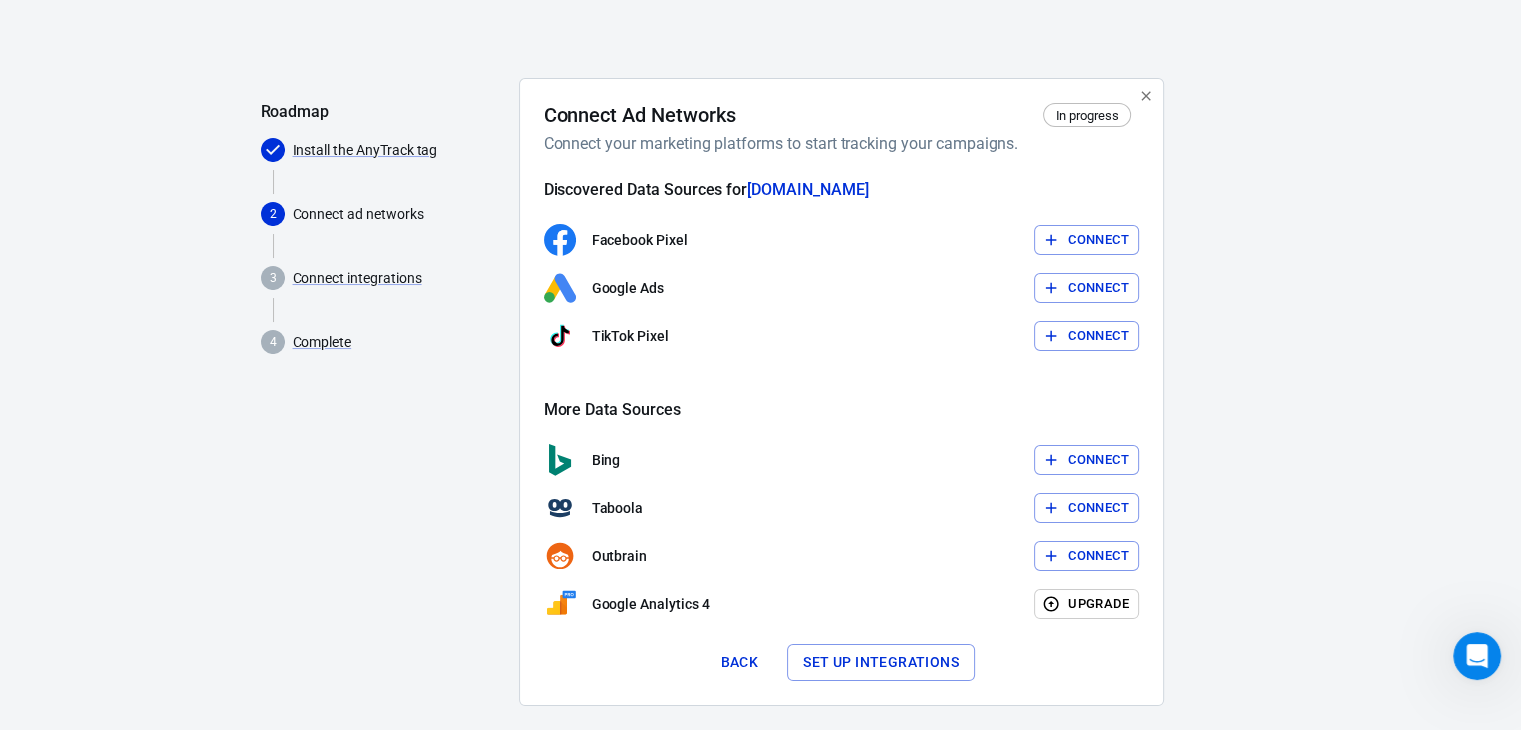 scroll, scrollTop: 95, scrollLeft: 0, axis: vertical 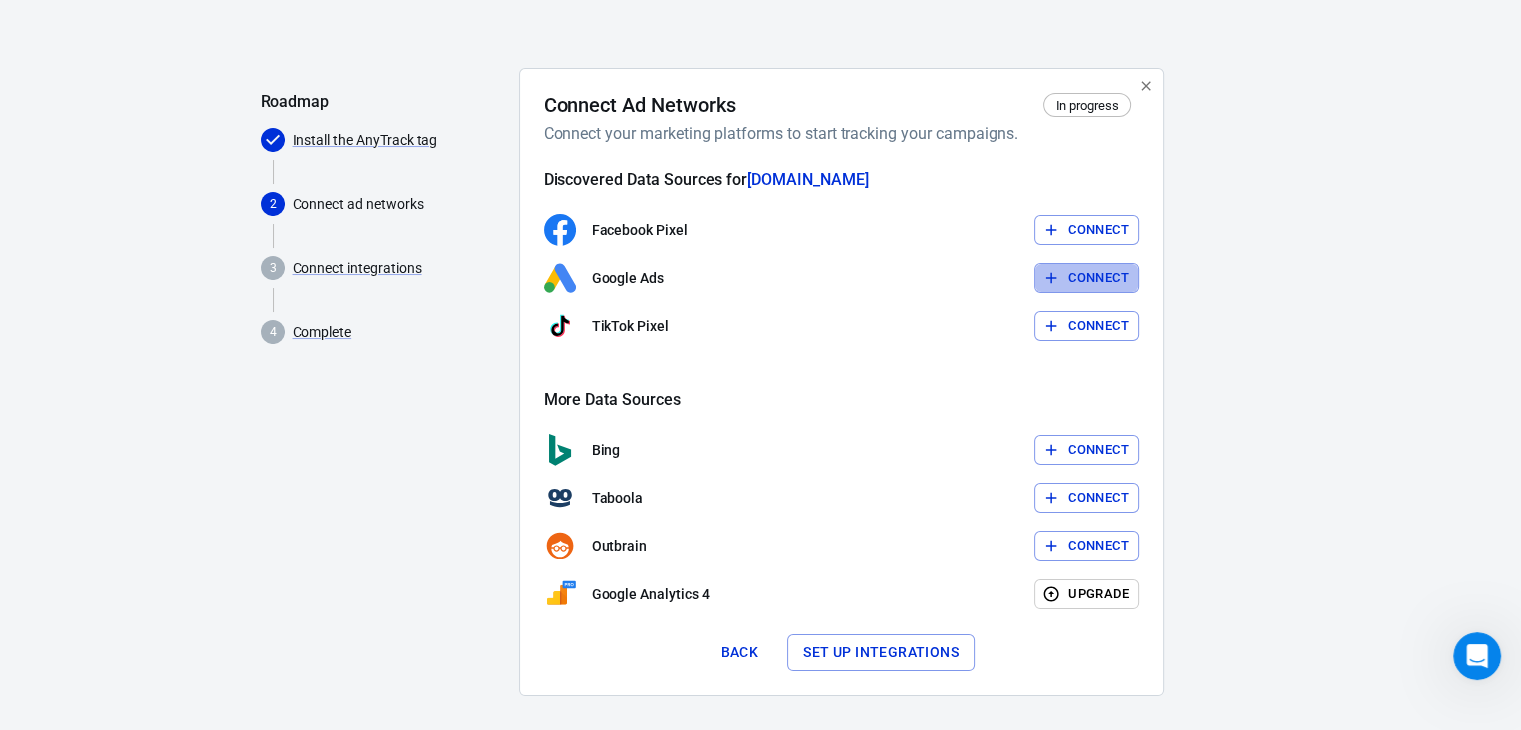 click on "Connect" at bounding box center [1086, 278] 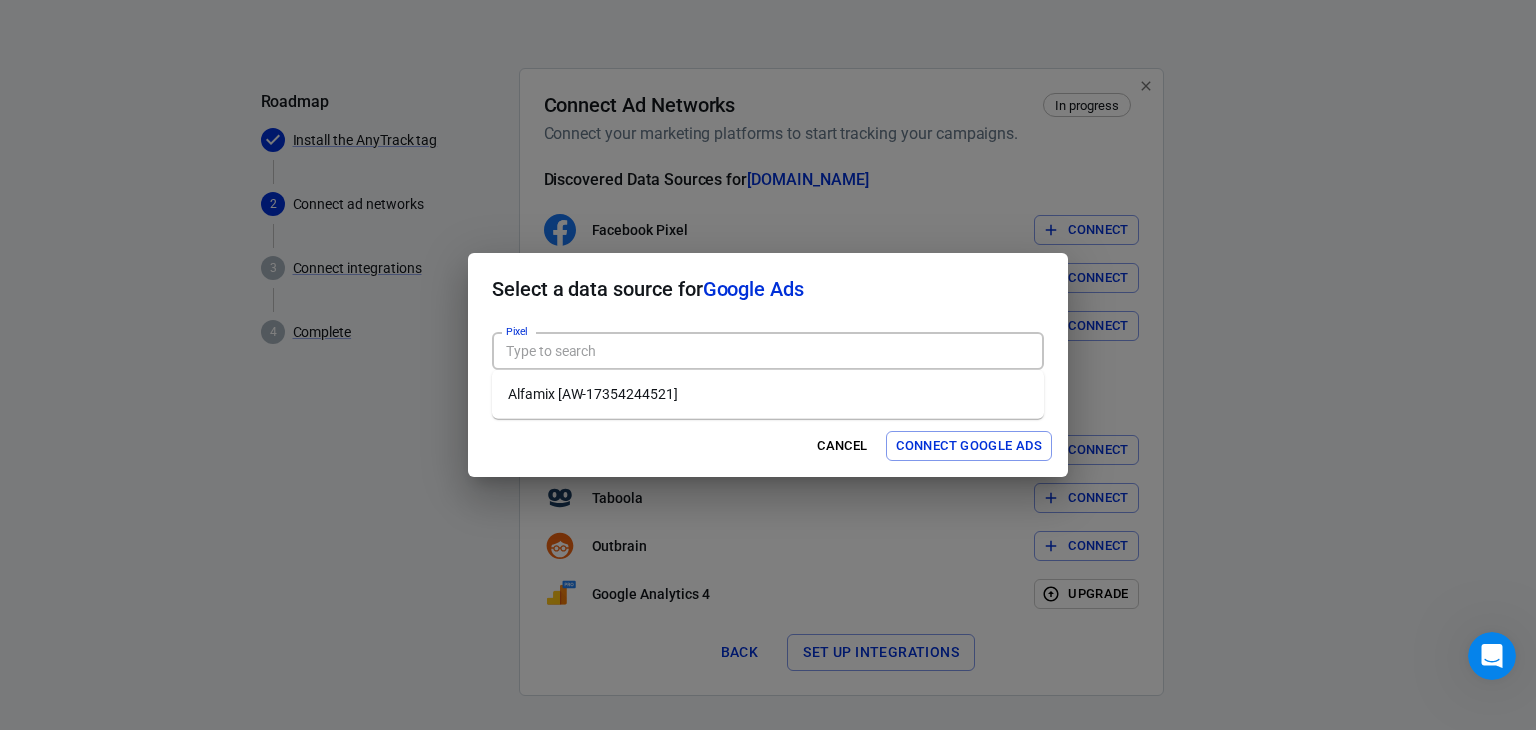 click on "Pixel" at bounding box center [766, 351] 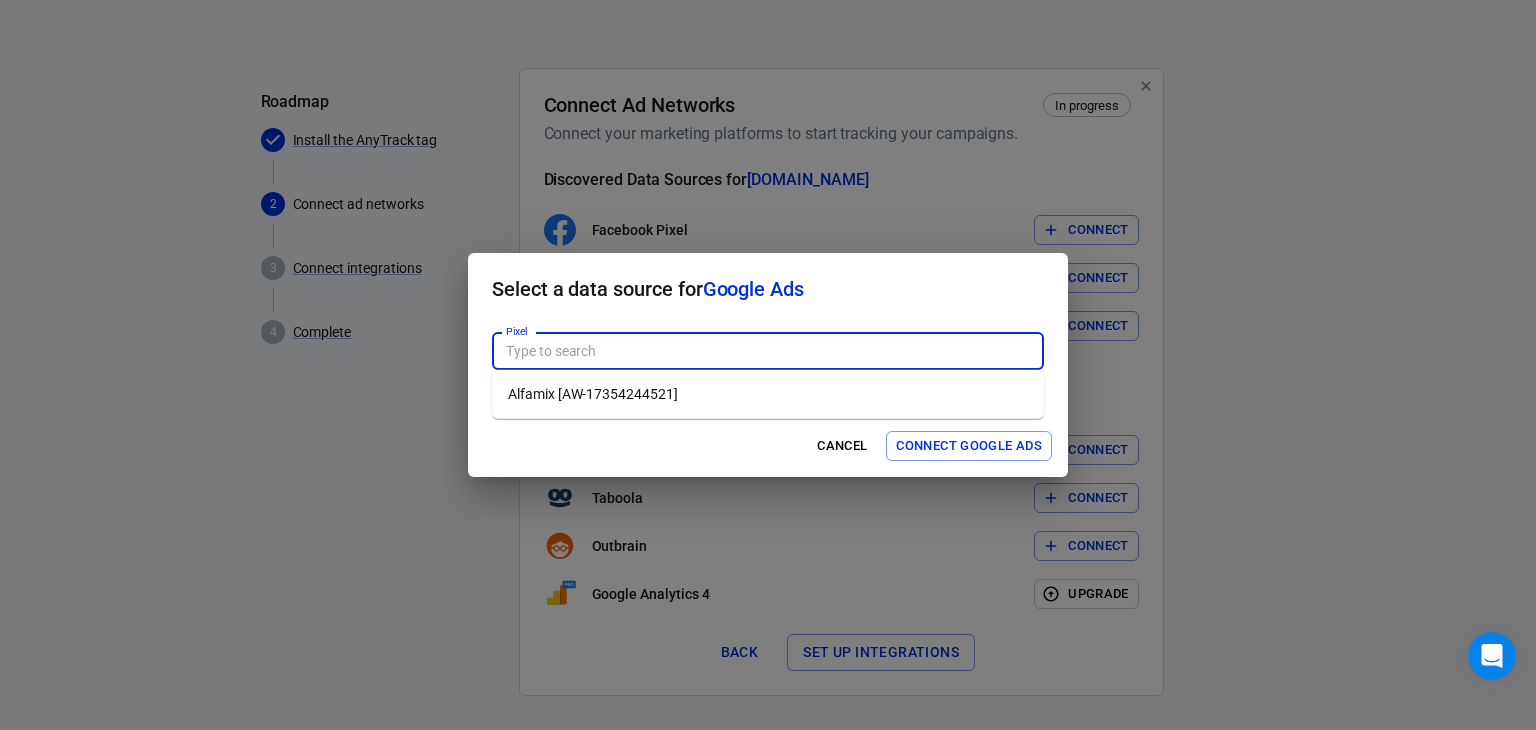 click on "Alfamix [AW-17354244521]" at bounding box center [768, 394] 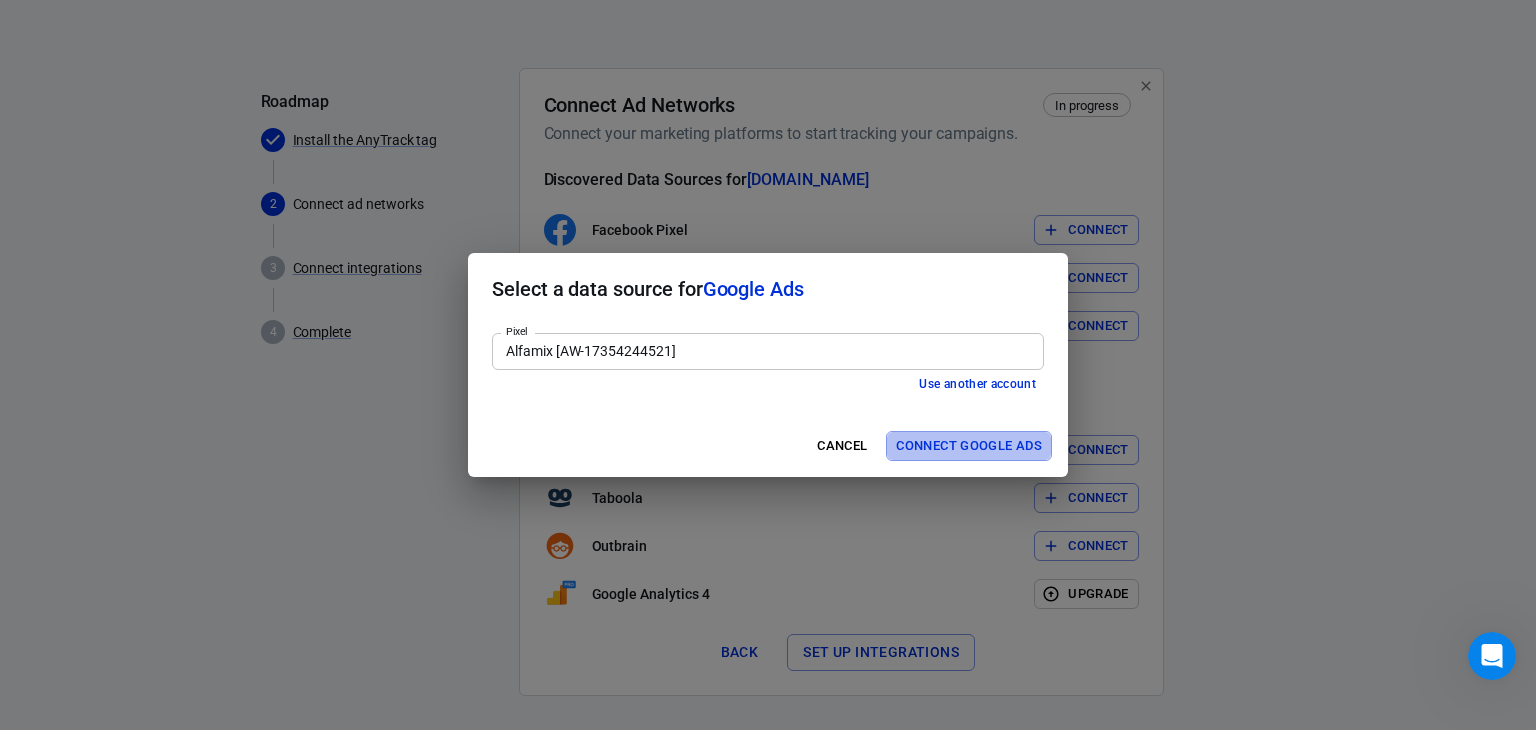 click on "Connect Google Ads" at bounding box center (969, 446) 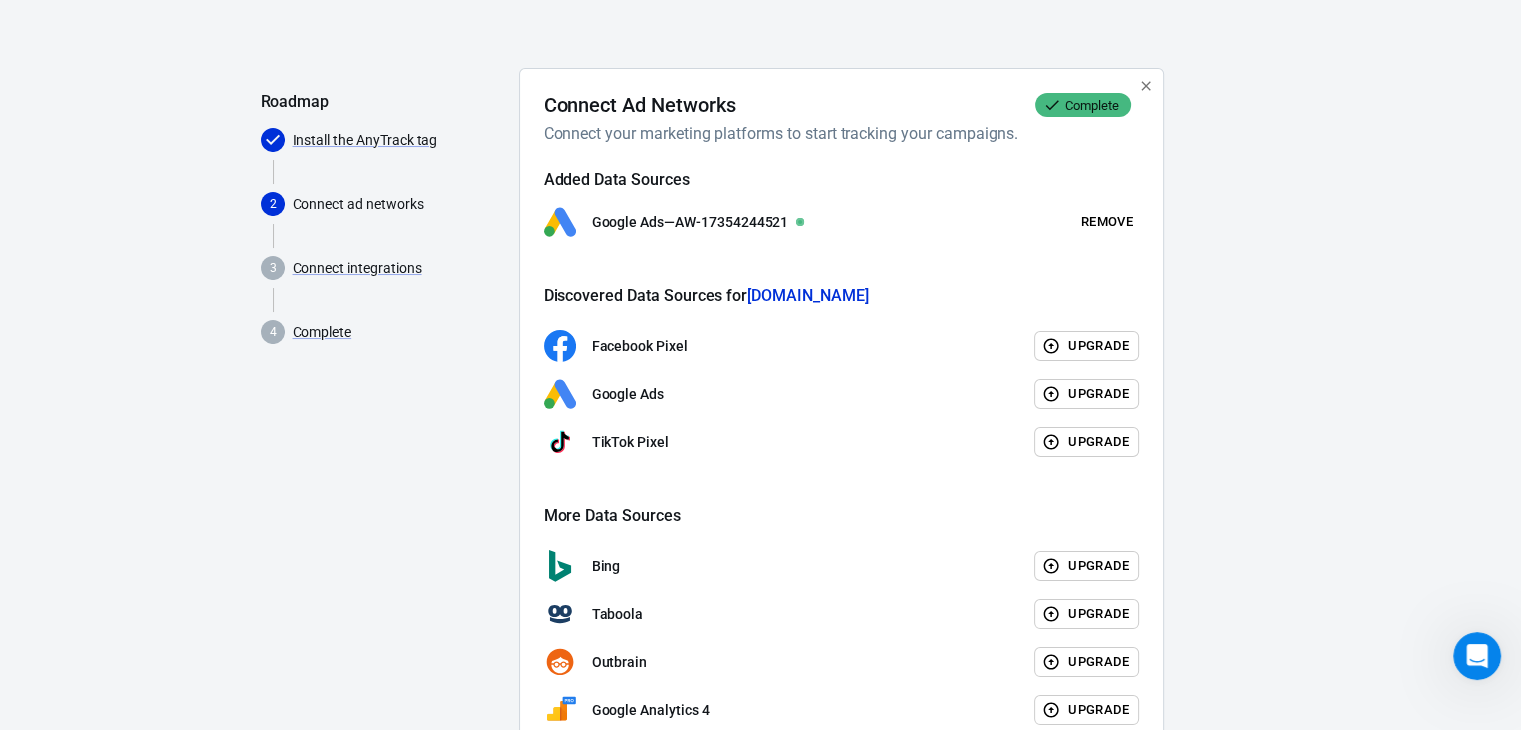 scroll, scrollTop: 224, scrollLeft: 0, axis: vertical 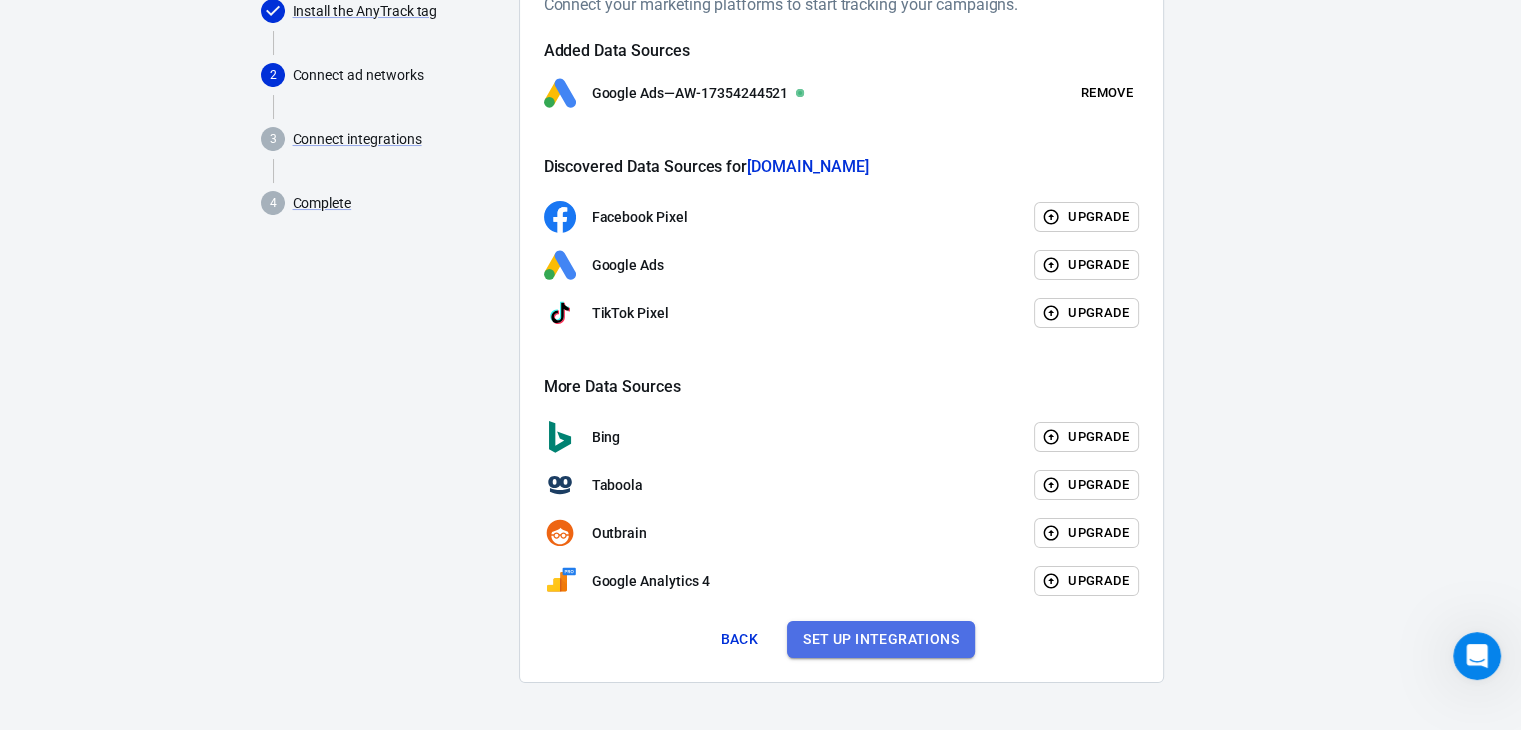 click on "Set up integrations" at bounding box center (881, 639) 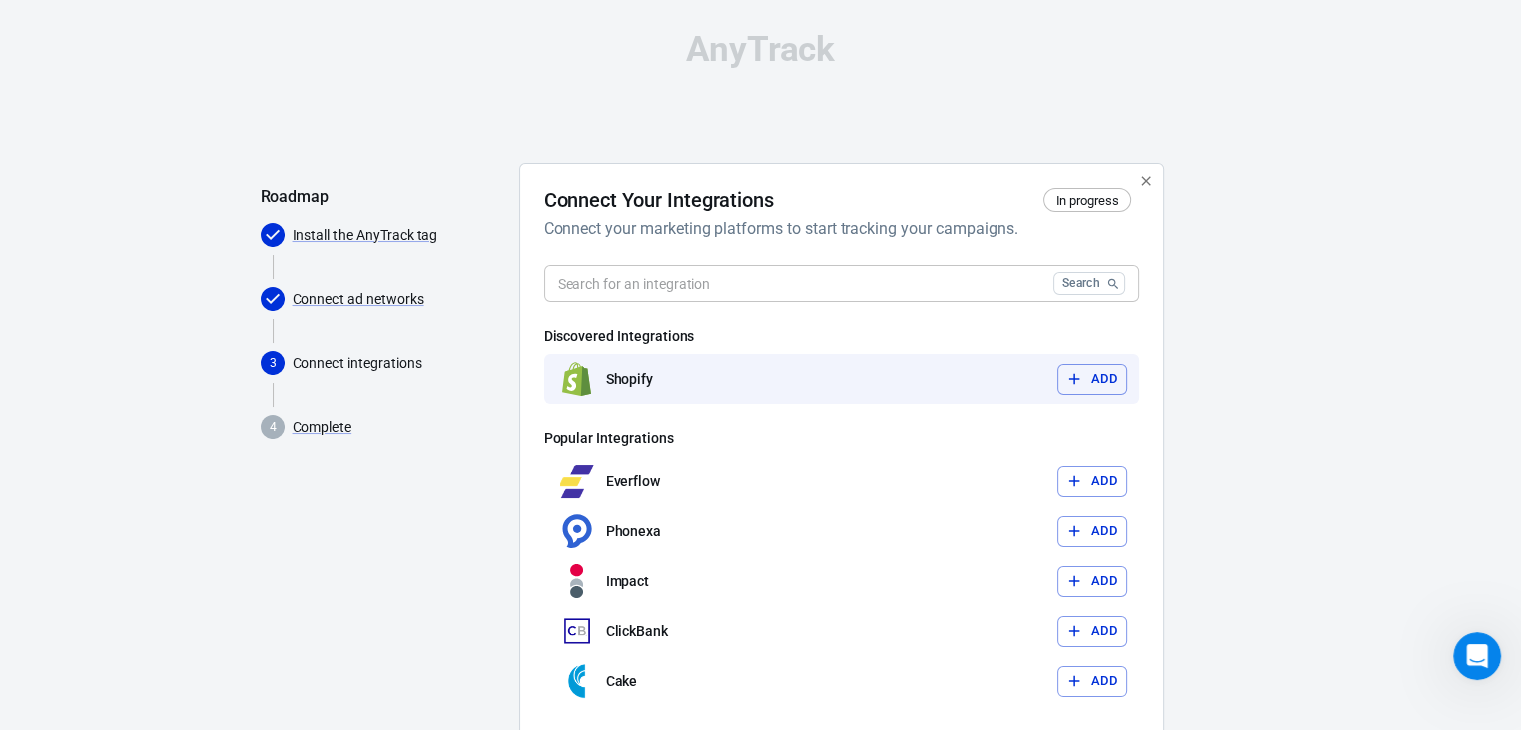 click 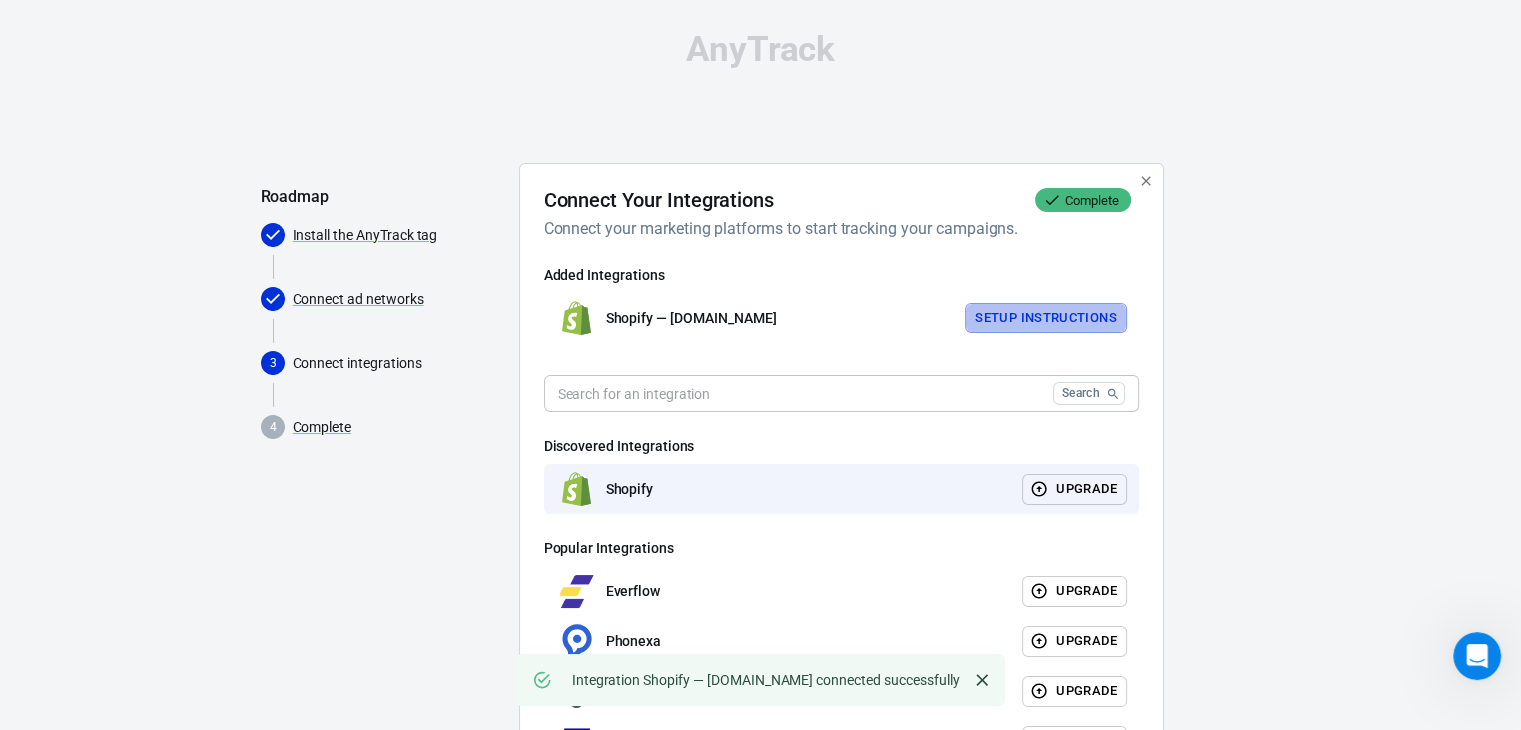 click on "Setup Instructions" at bounding box center (1046, 318) 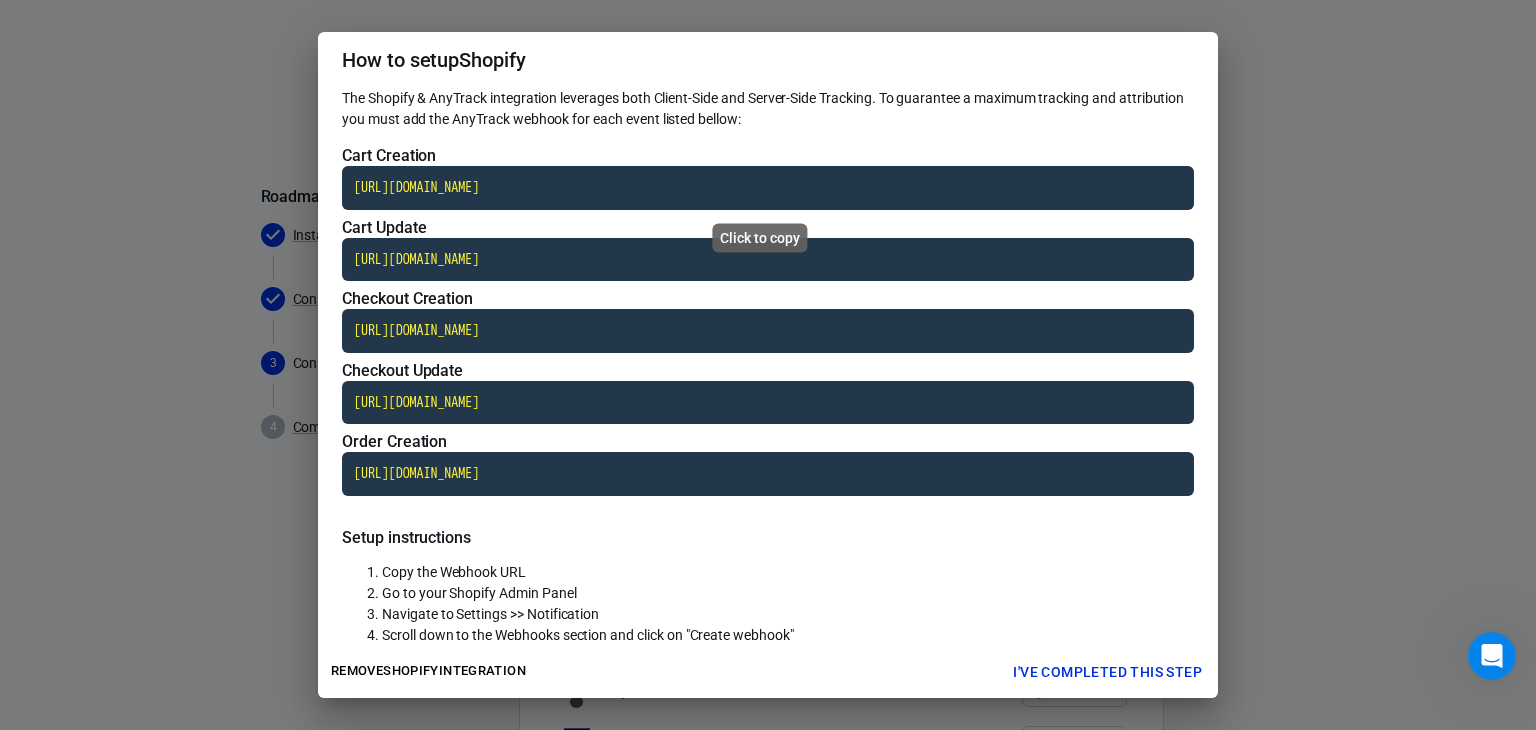 click on "[URL][DOMAIN_NAME]" at bounding box center [768, 188] 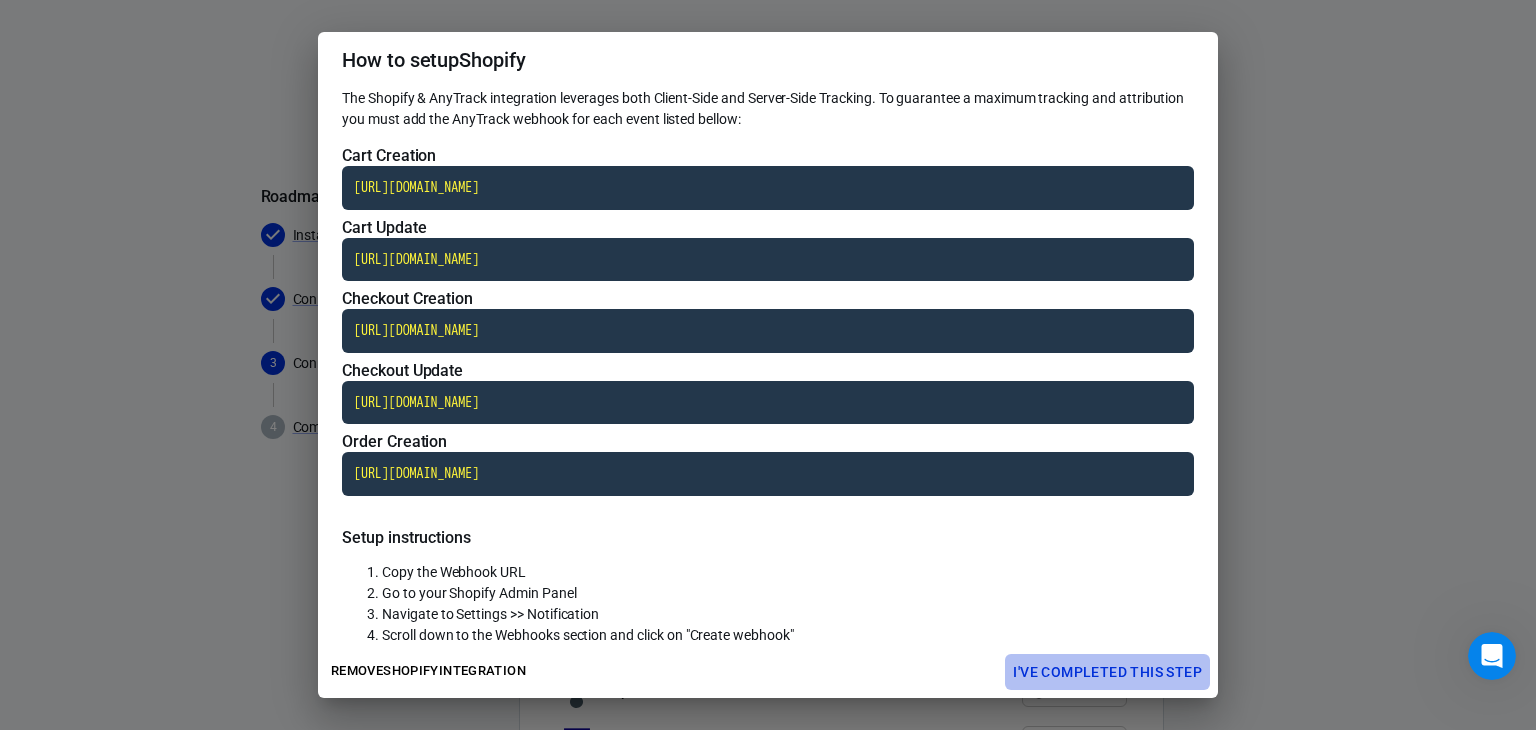 click on "I've completed this step" at bounding box center [1107, 672] 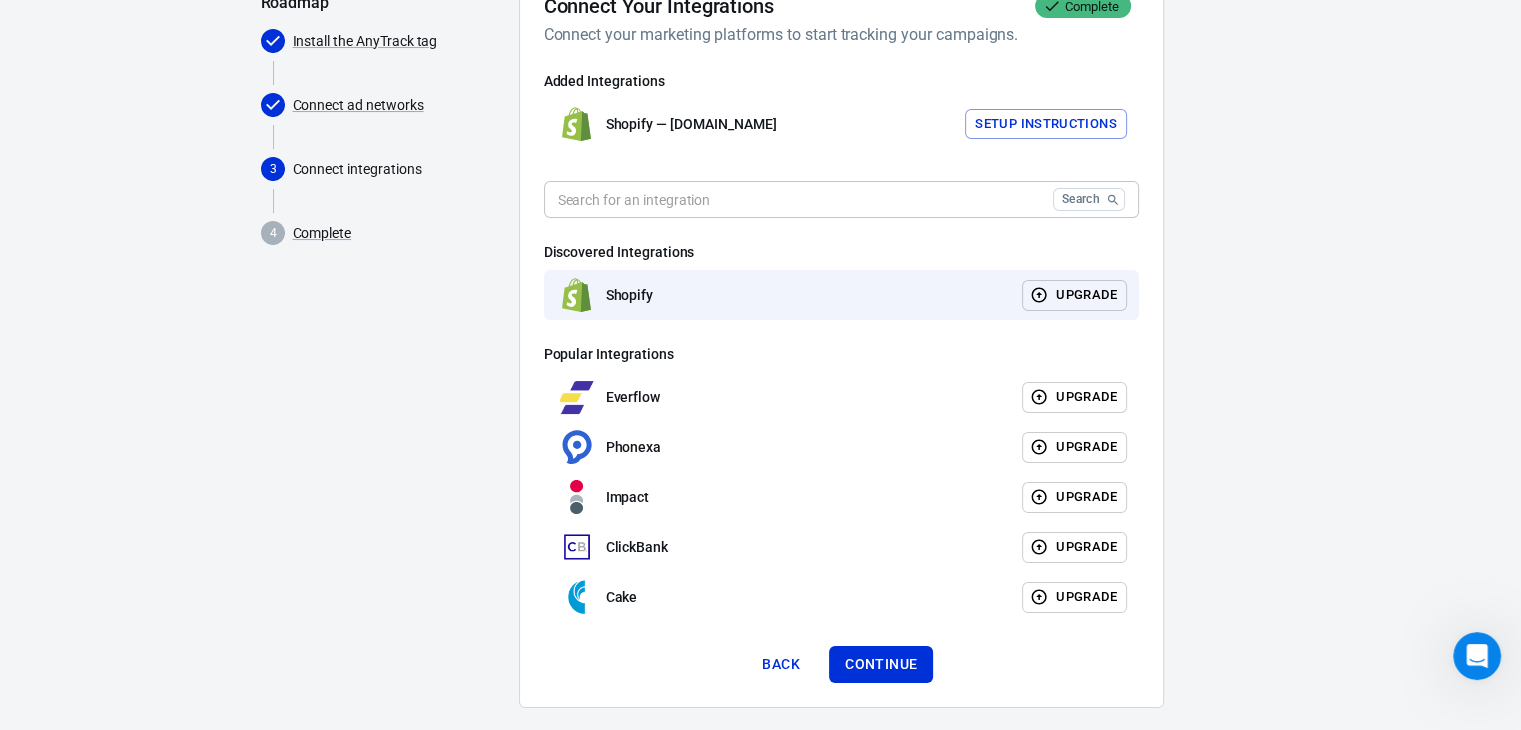 scroll, scrollTop: 220, scrollLeft: 0, axis: vertical 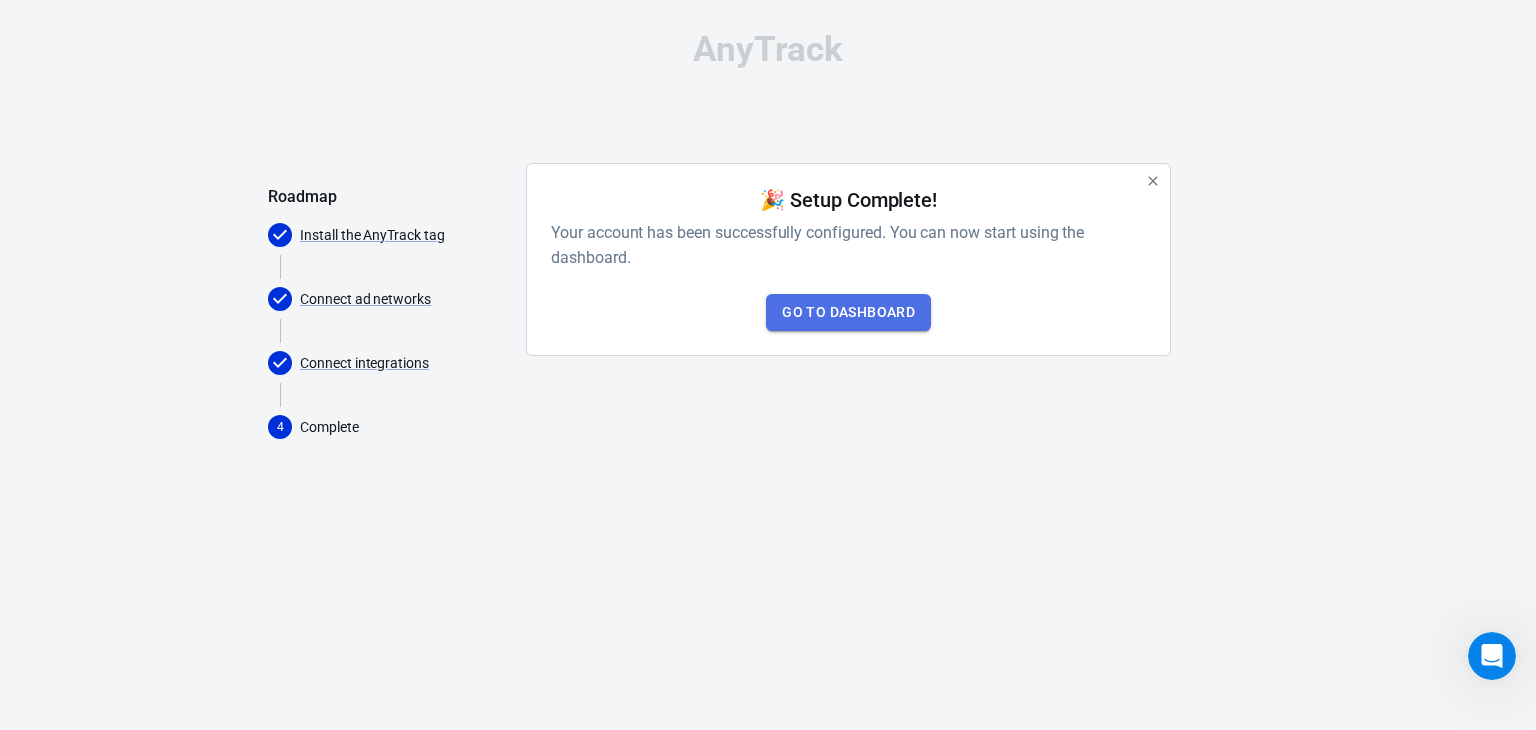 click on "Go to Dashboard" at bounding box center (848, 312) 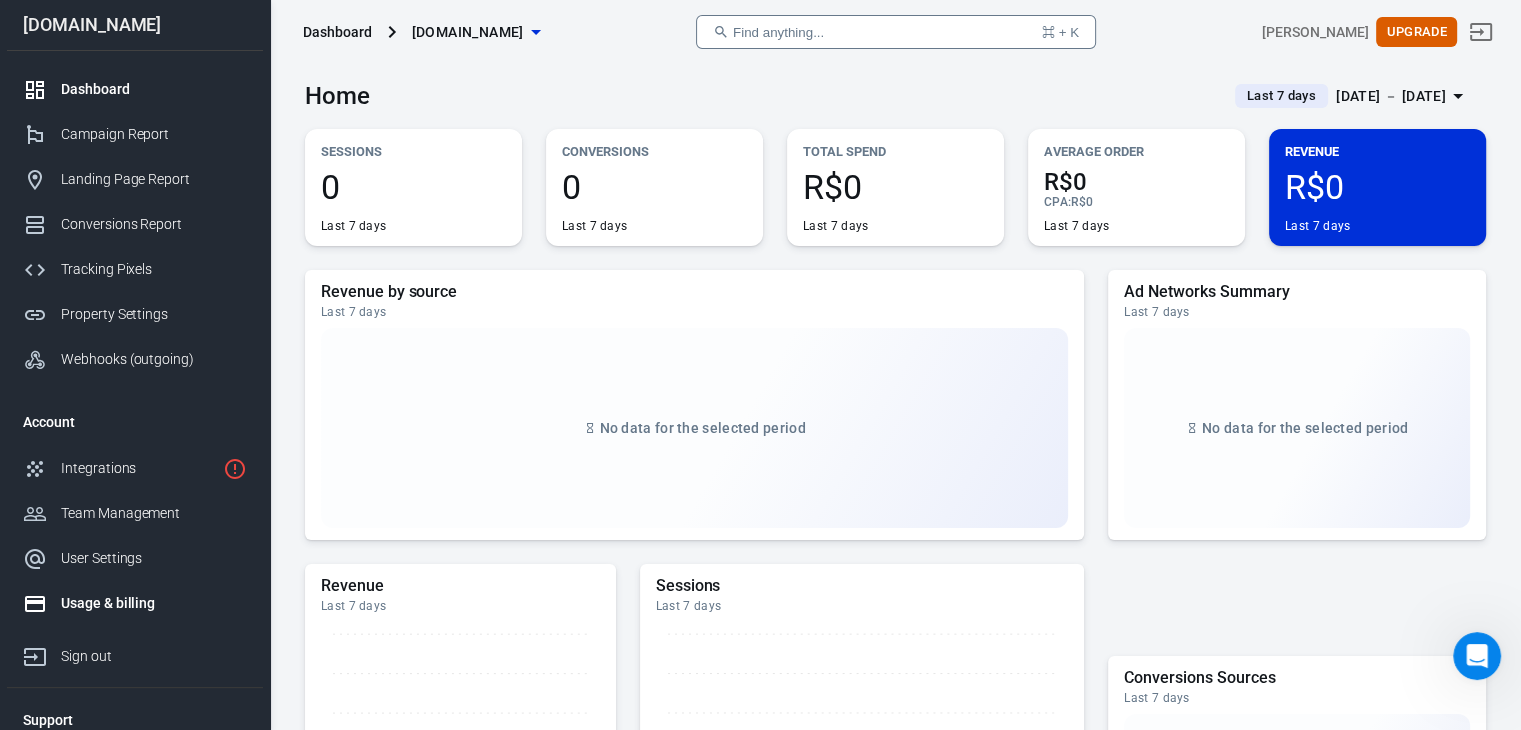 click on "Usage & billing" at bounding box center [154, 603] 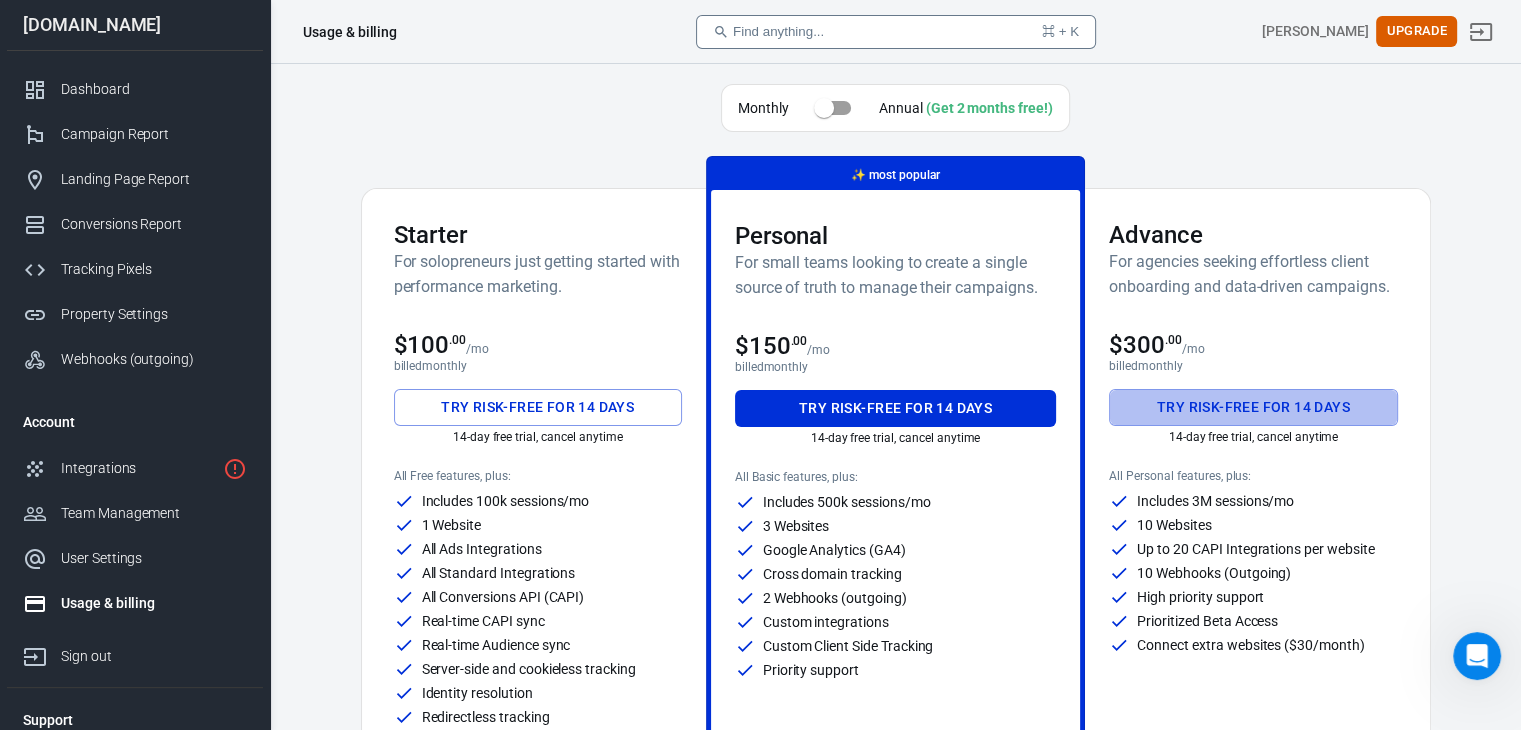 click on "Try risk-free for 14 days" at bounding box center [1253, 407] 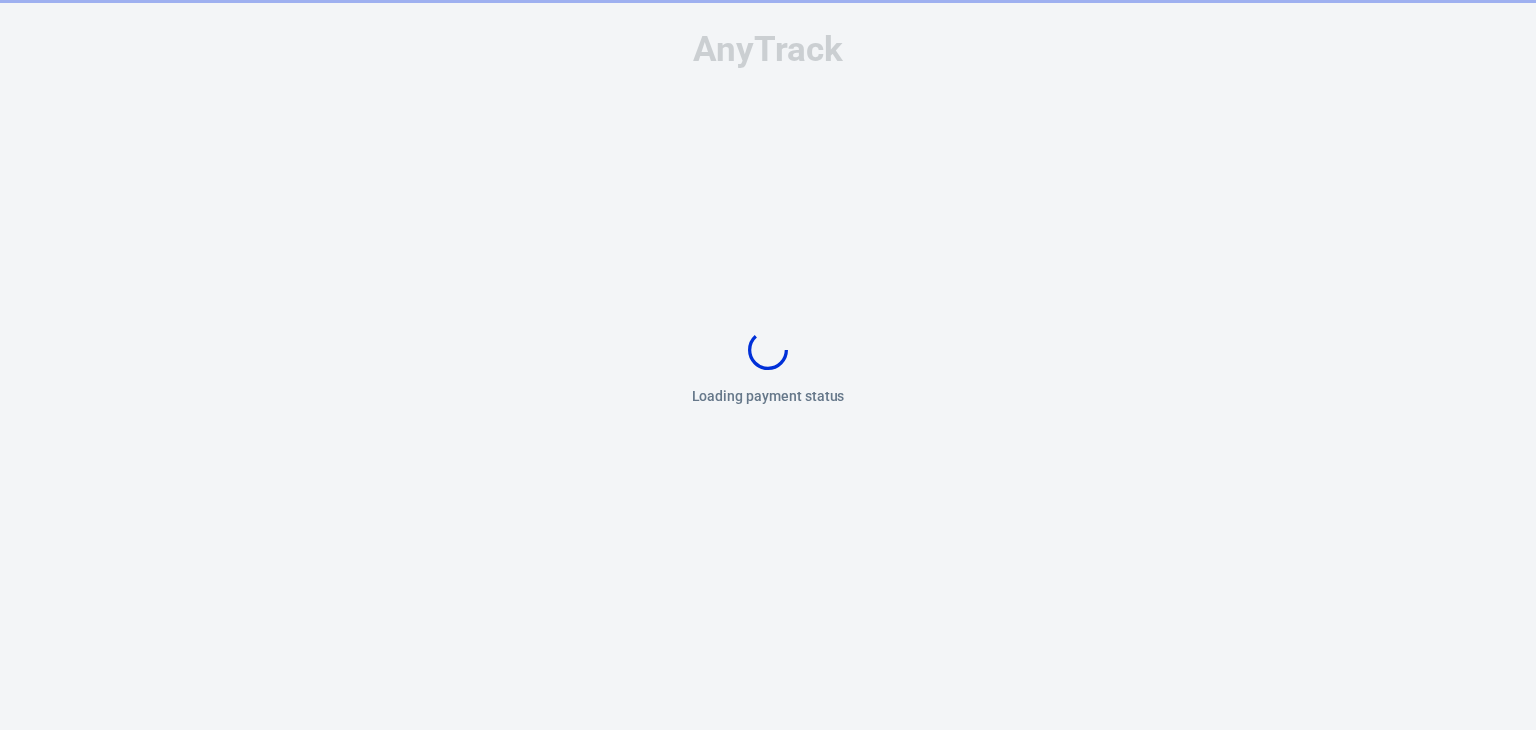 scroll, scrollTop: 0, scrollLeft: 0, axis: both 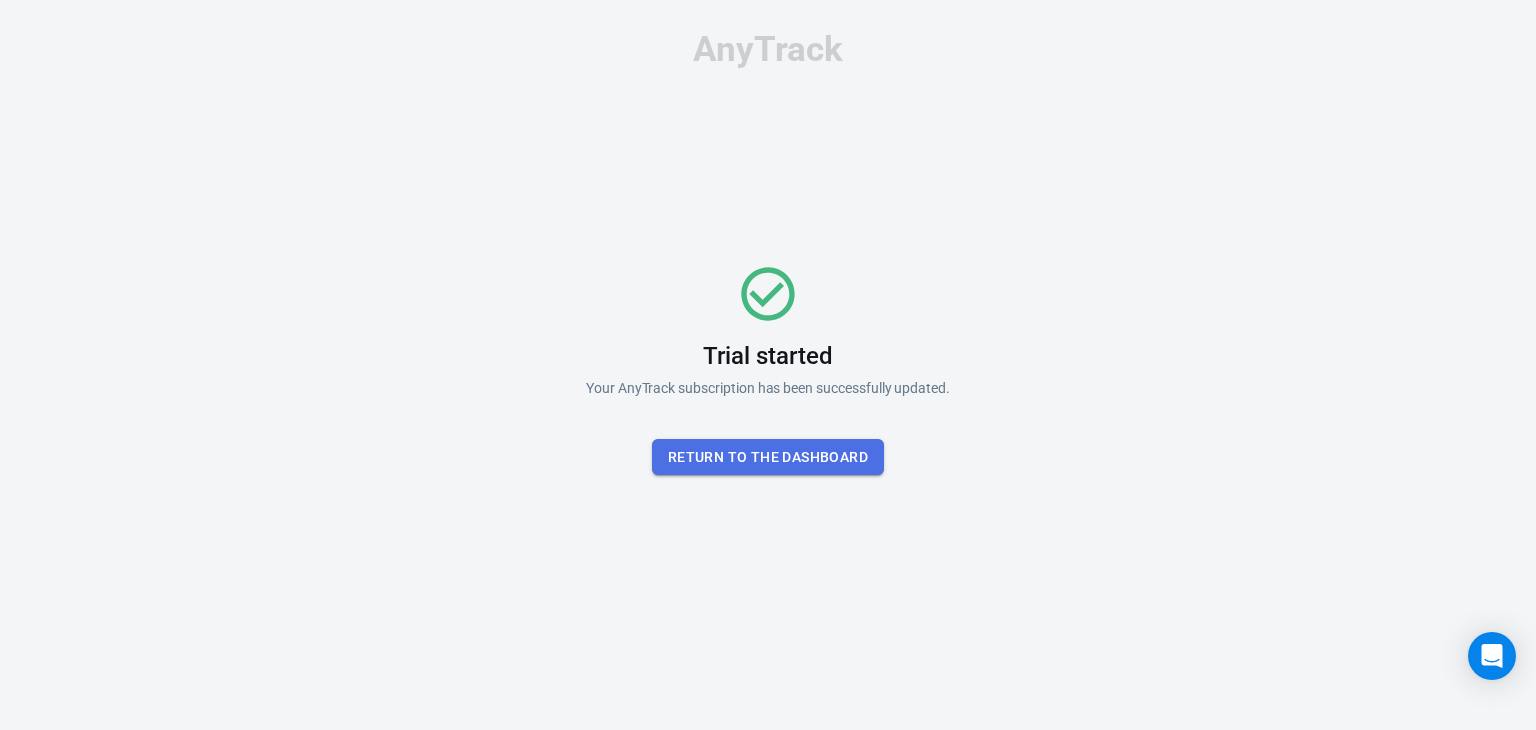 click on "Return To the dashboard" at bounding box center (768, 457) 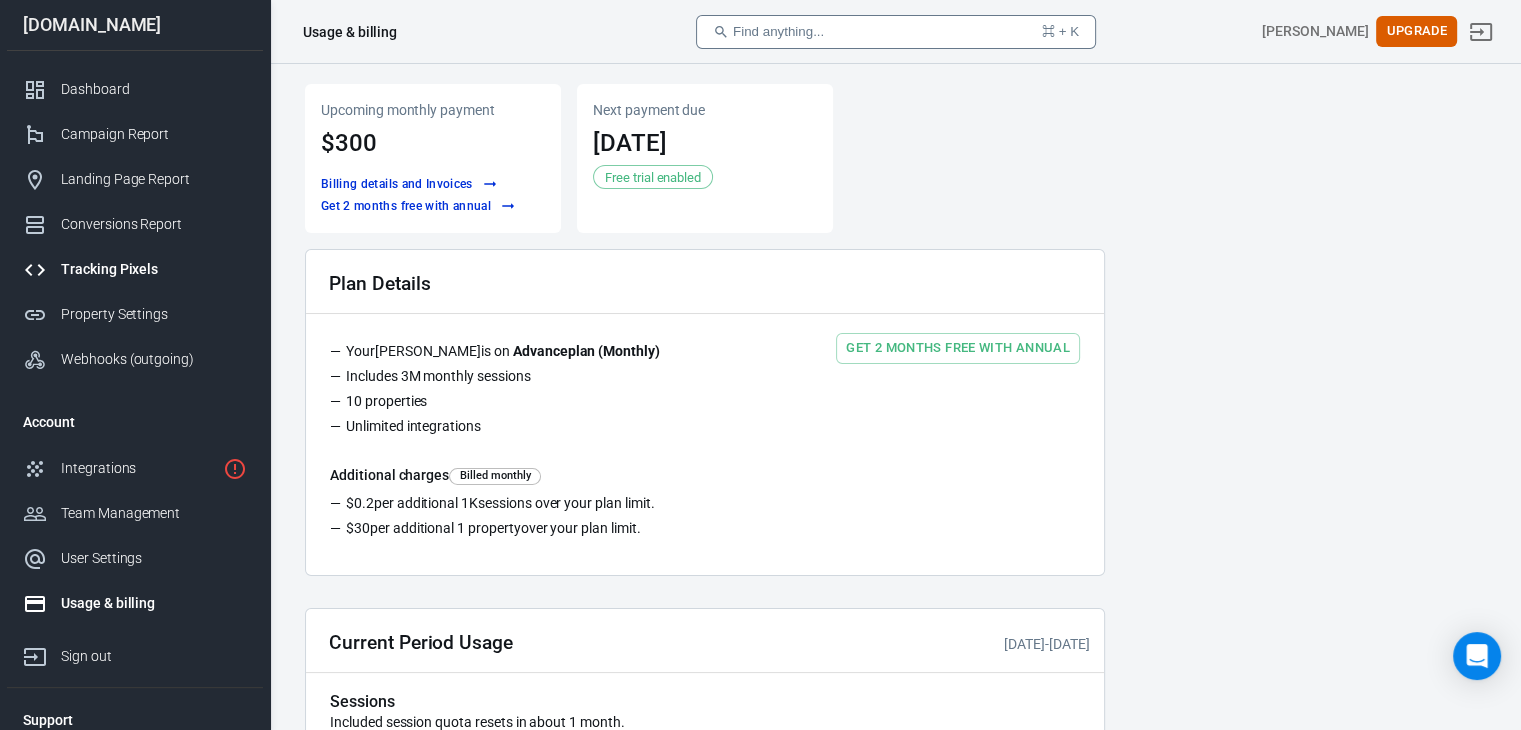 click on "Tracking Pixels" at bounding box center (154, 269) 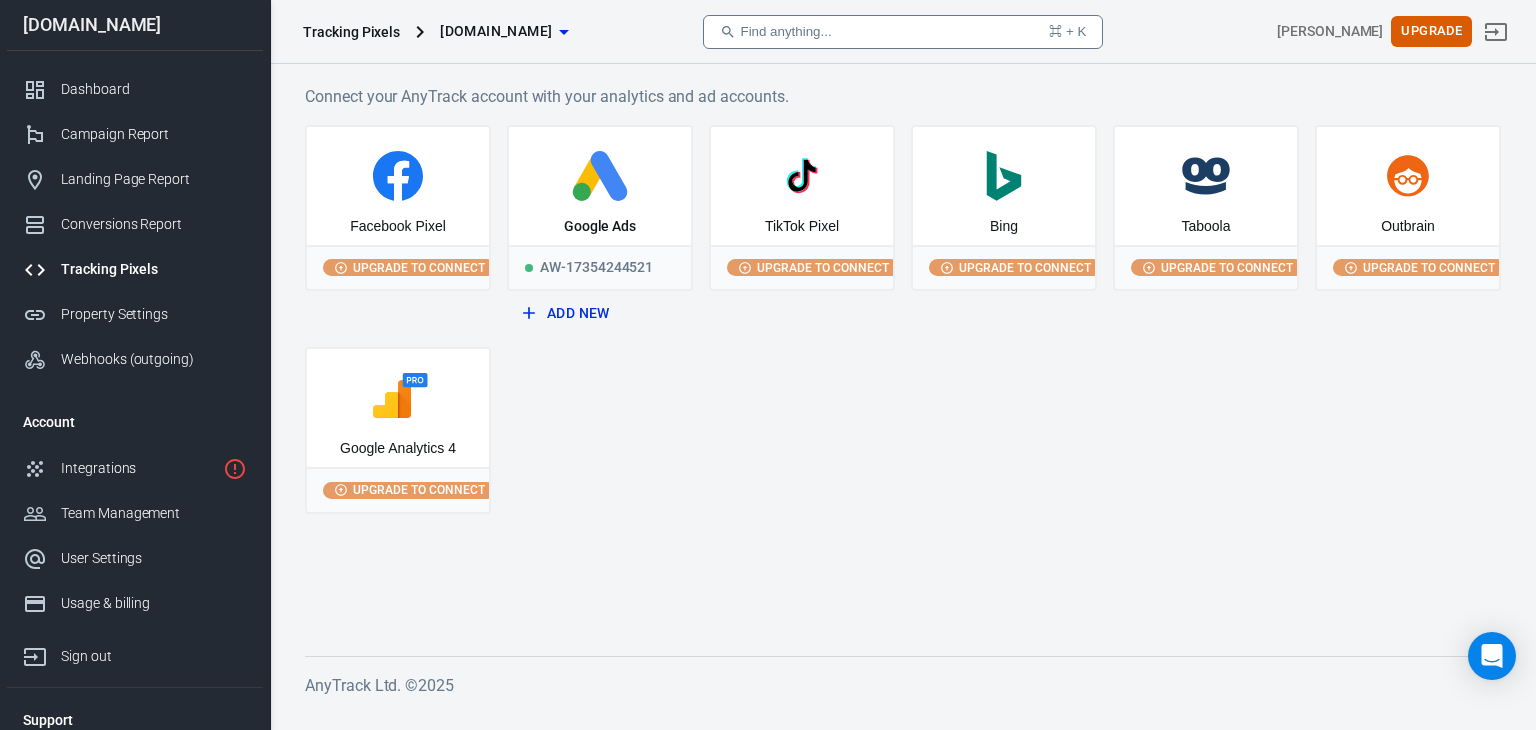 click on "Tracking Pixels" at bounding box center (135, 269) 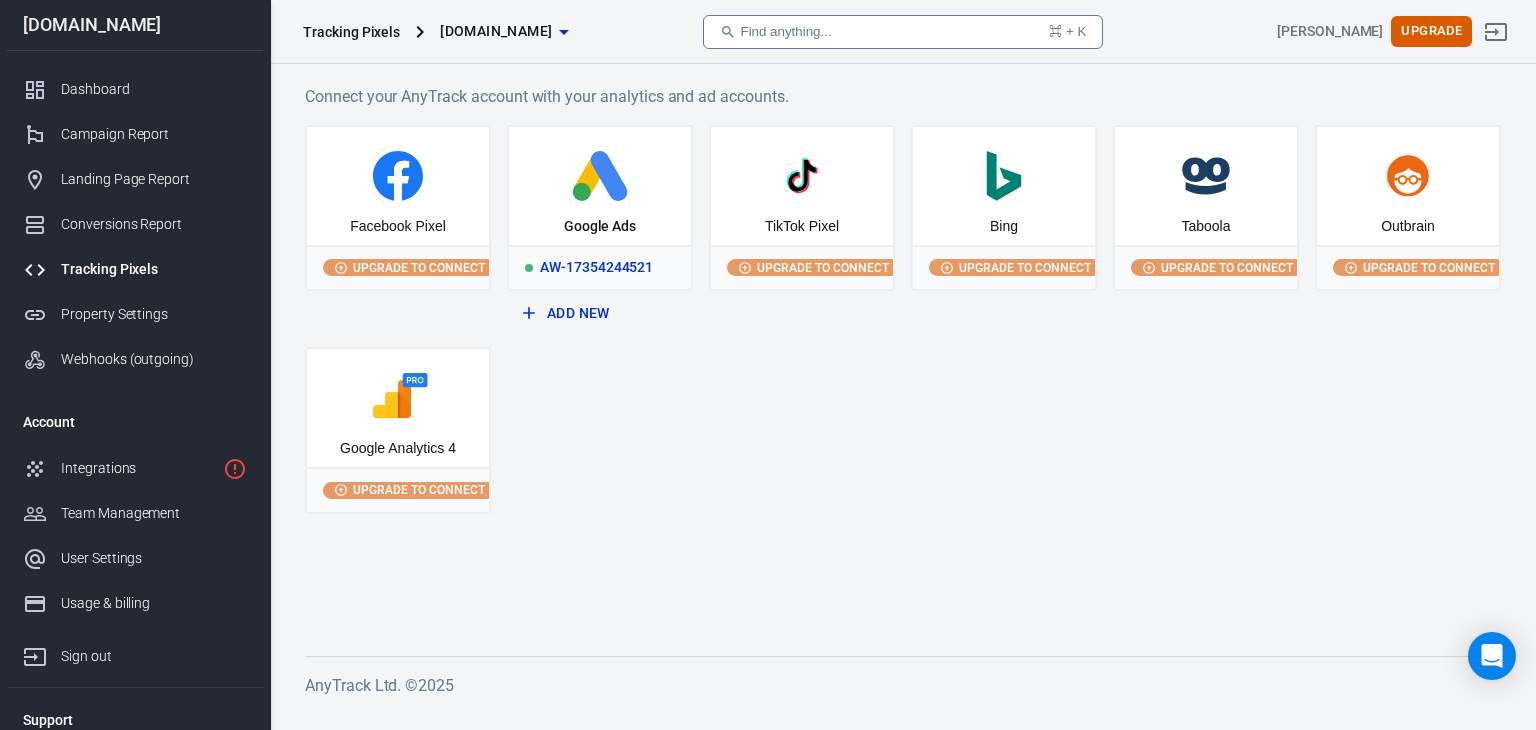 click on "AW-17354244521" at bounding box center [600, 267] 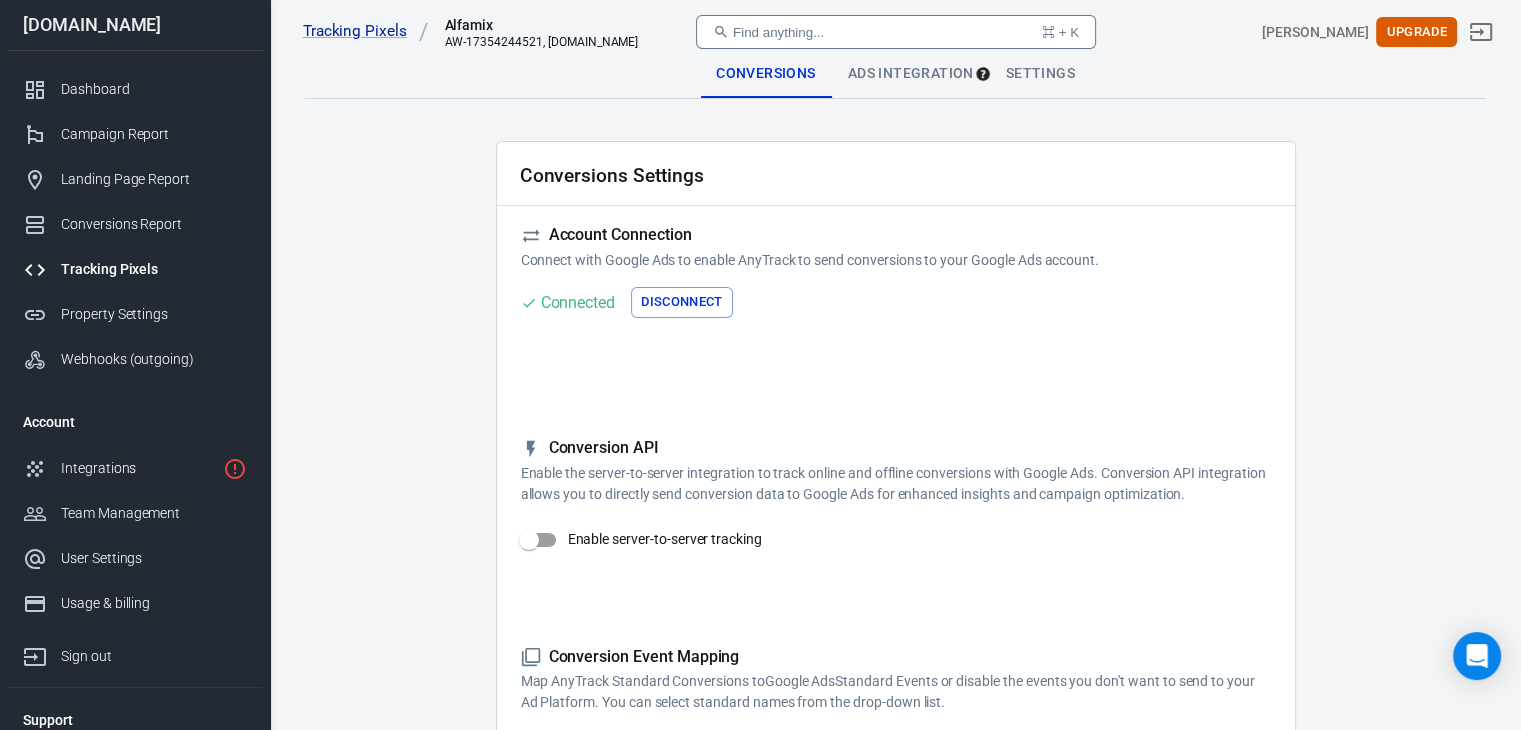 click on "Enable server-to-server tracking" at bounding box center (665, 539) 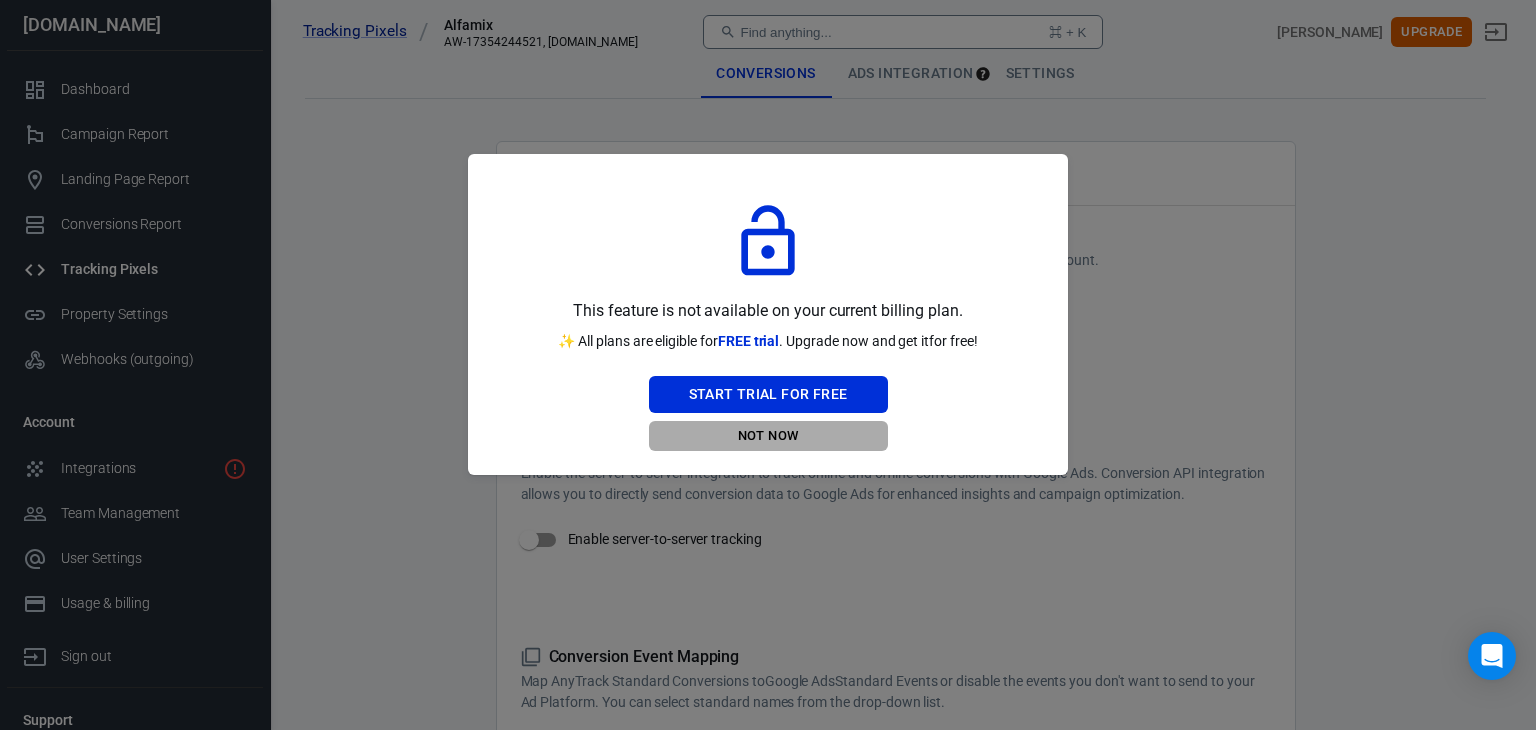 click on "Not Now" at bounding box center (768, 436) 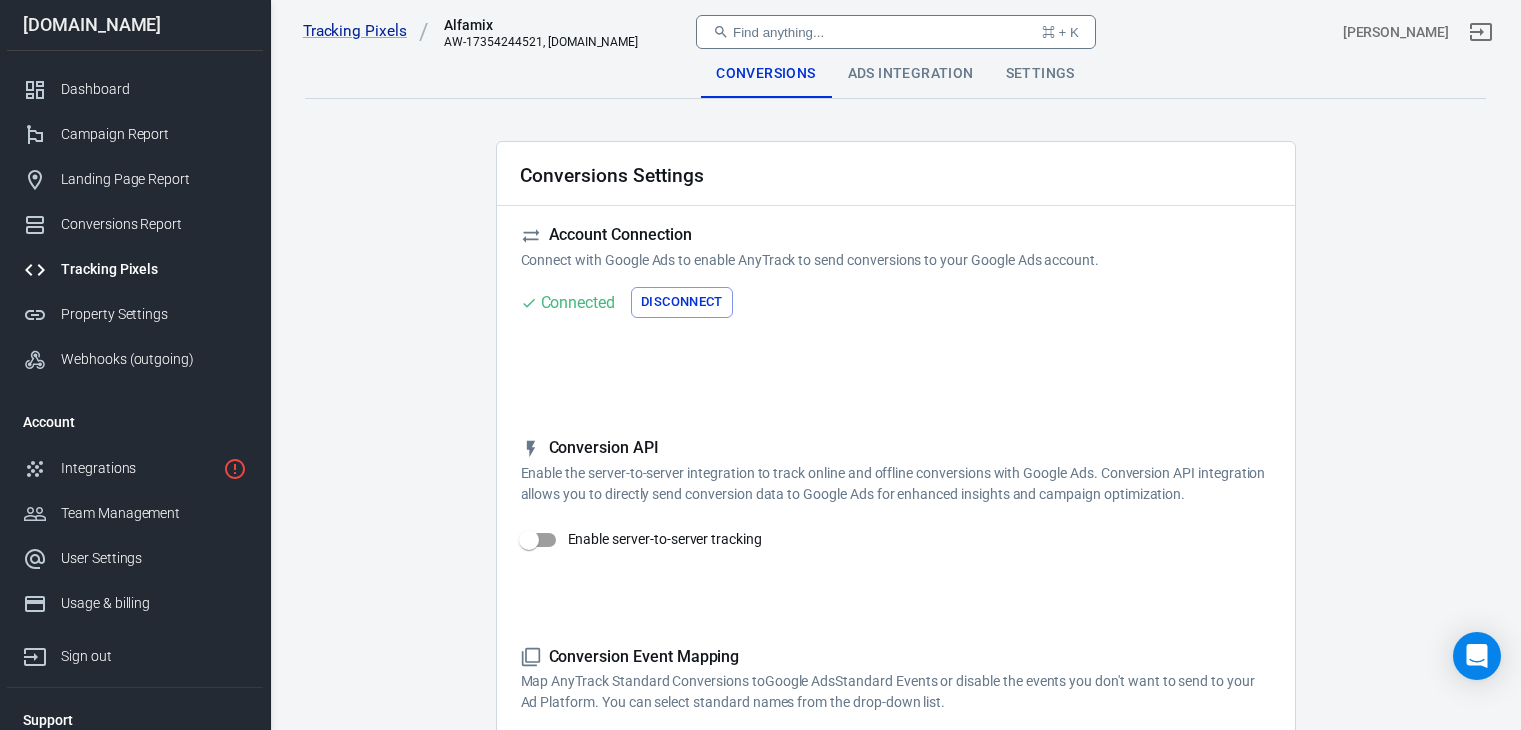 scroll, scrollTop: 0, scrollLeft: 0, axis: both 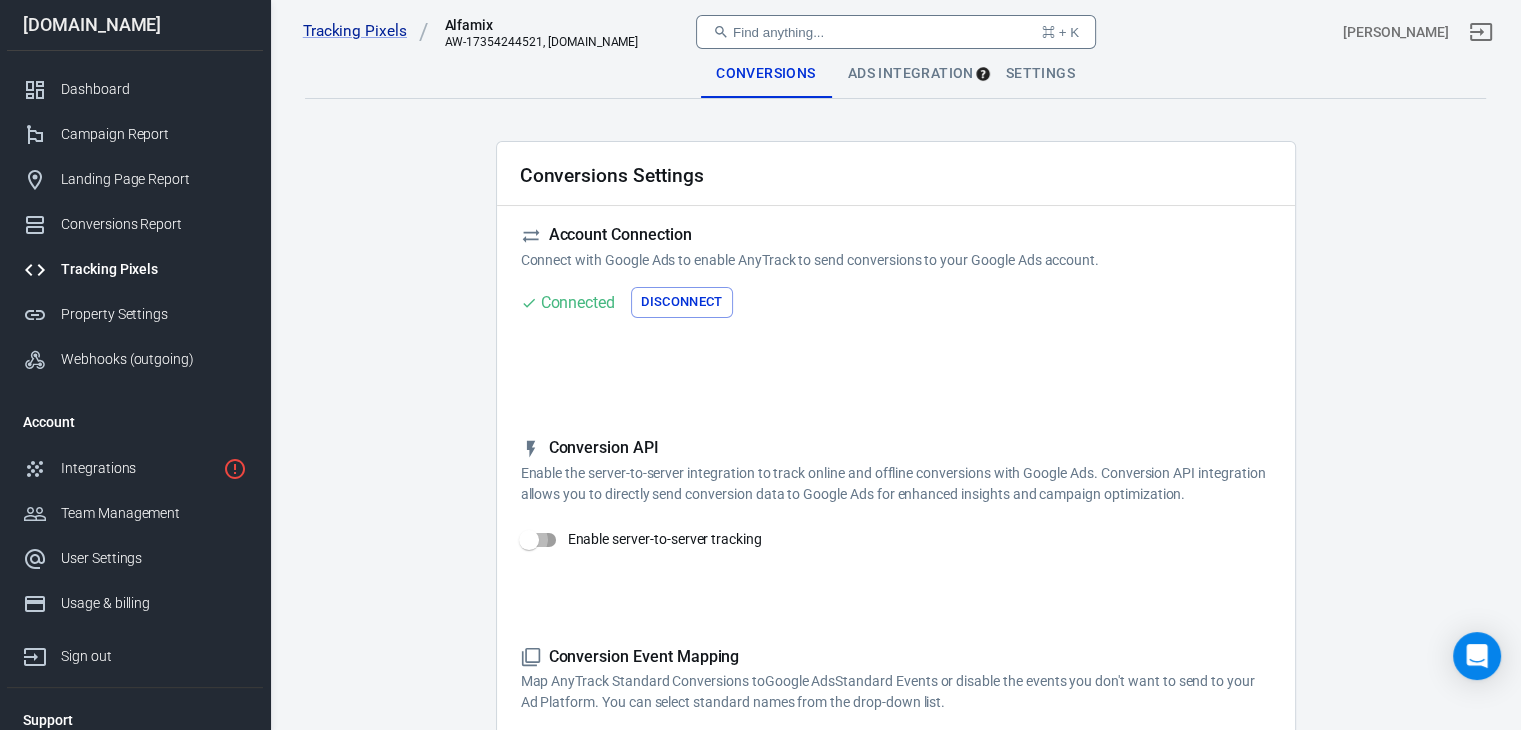 click on "Enable server-to-server tracking" at bounding box center [529, 540] 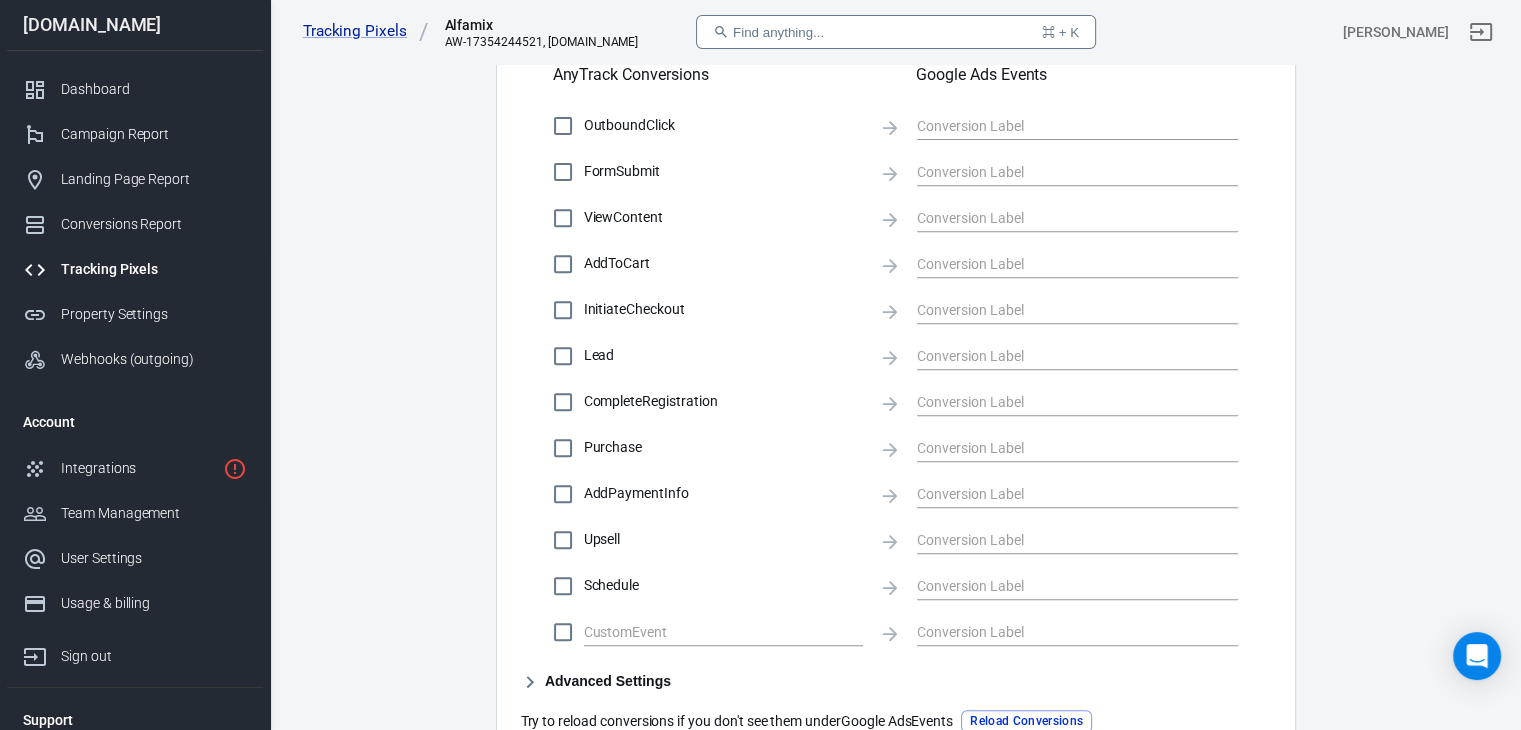 scroll, scrollTop: 849, scrollLeft: 0, axis: vertical 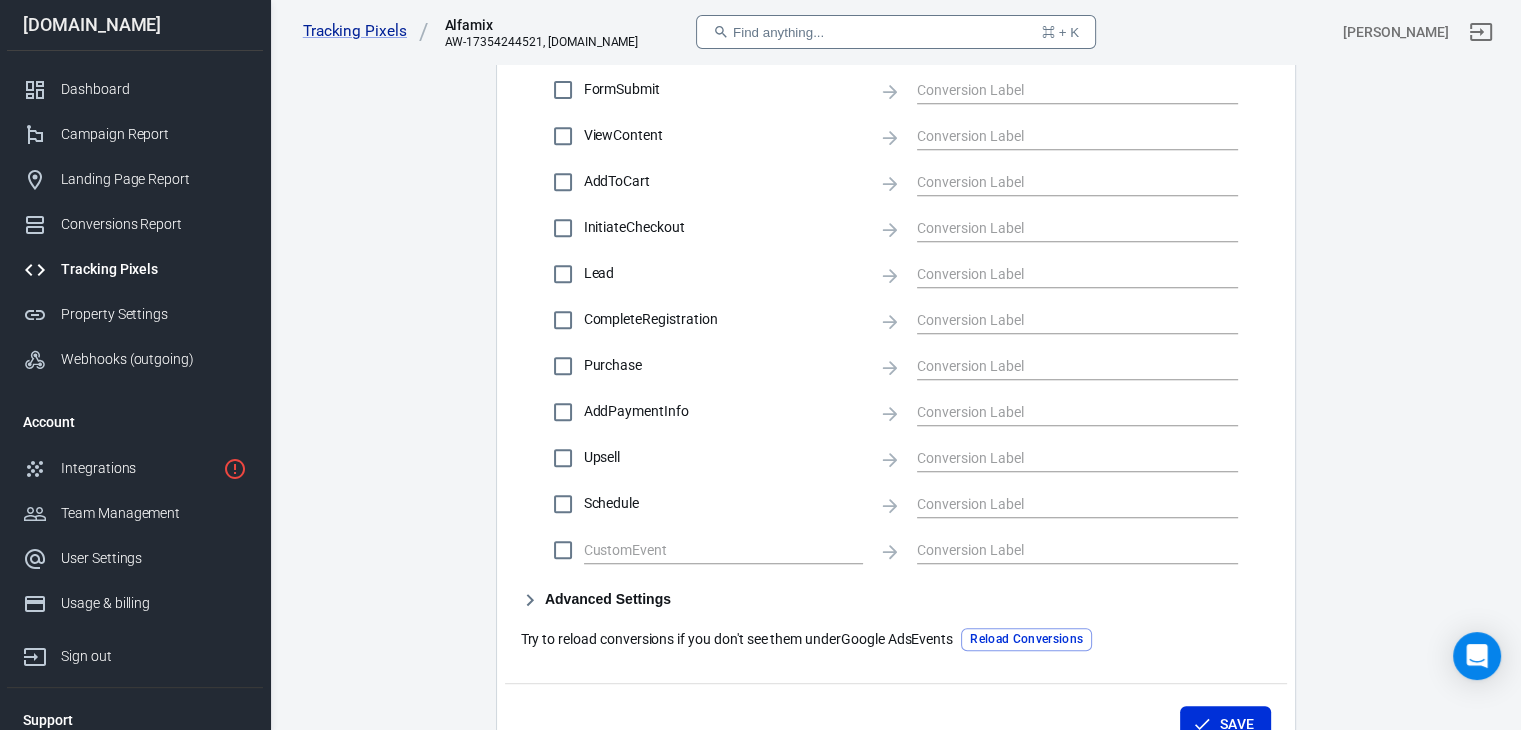 click on "Purchase" at bounding box center (723, 365) 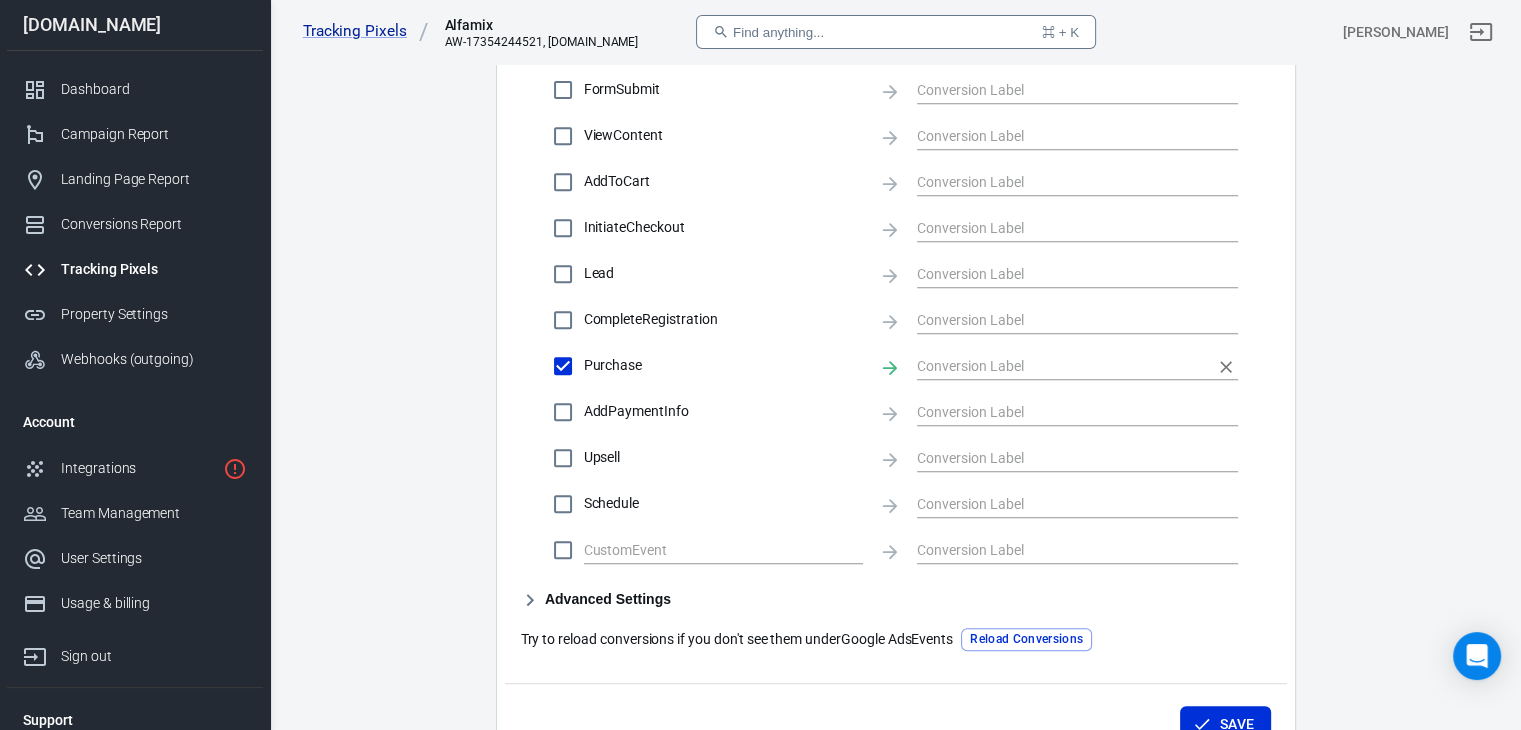 click at bounding box center (1077, 364) 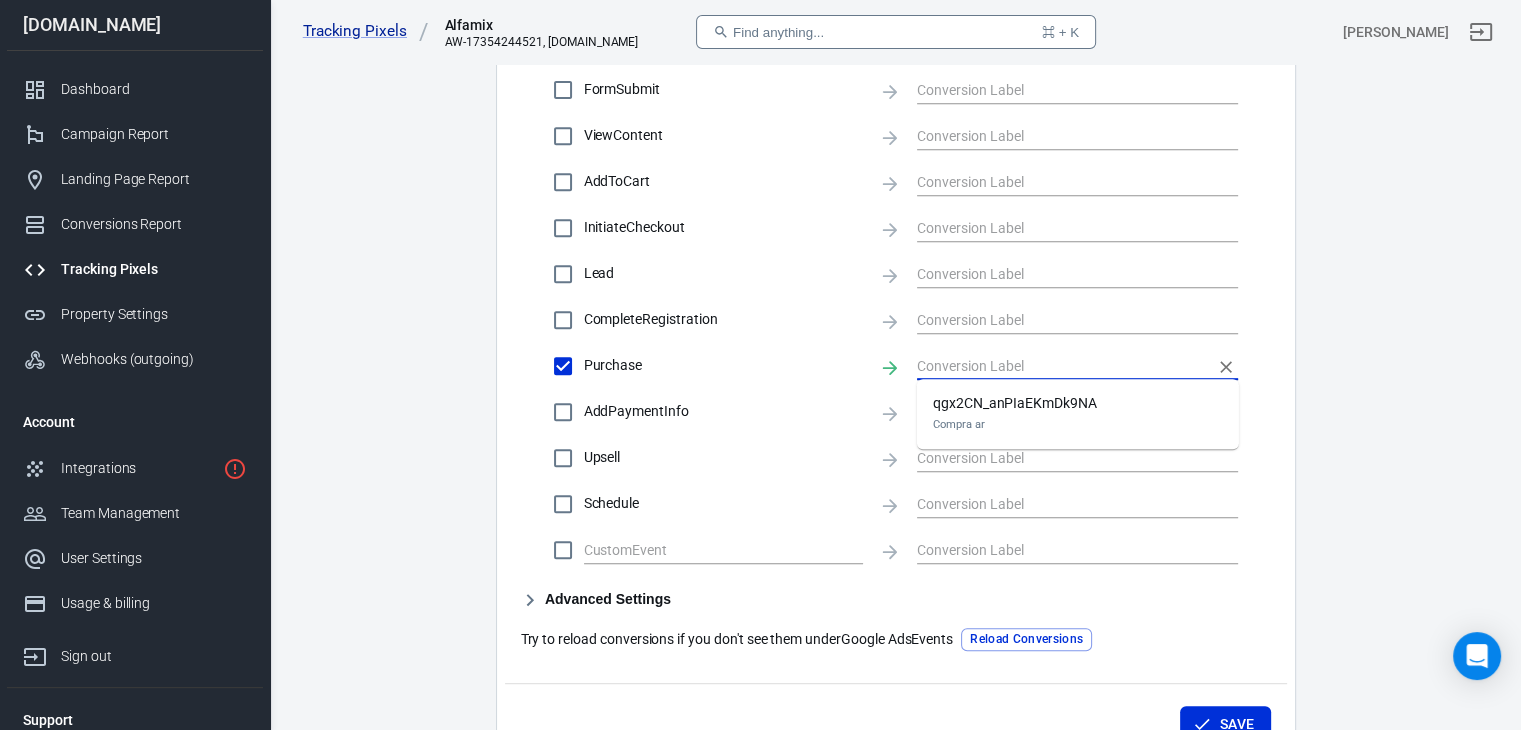 click at bounding box center [1062, 365] 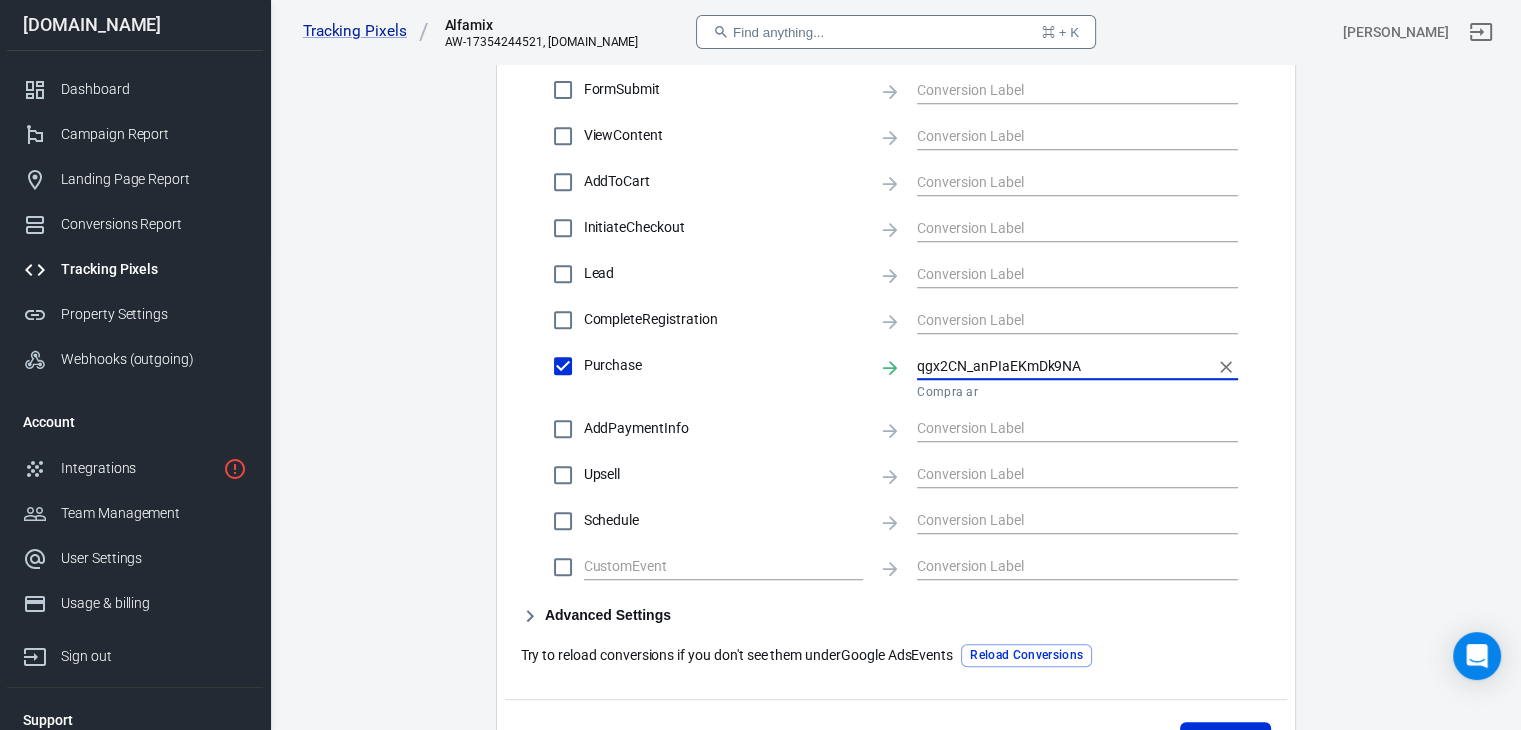 scroll, scrollTop: 988, scrollLeft: 0, axis: vertical 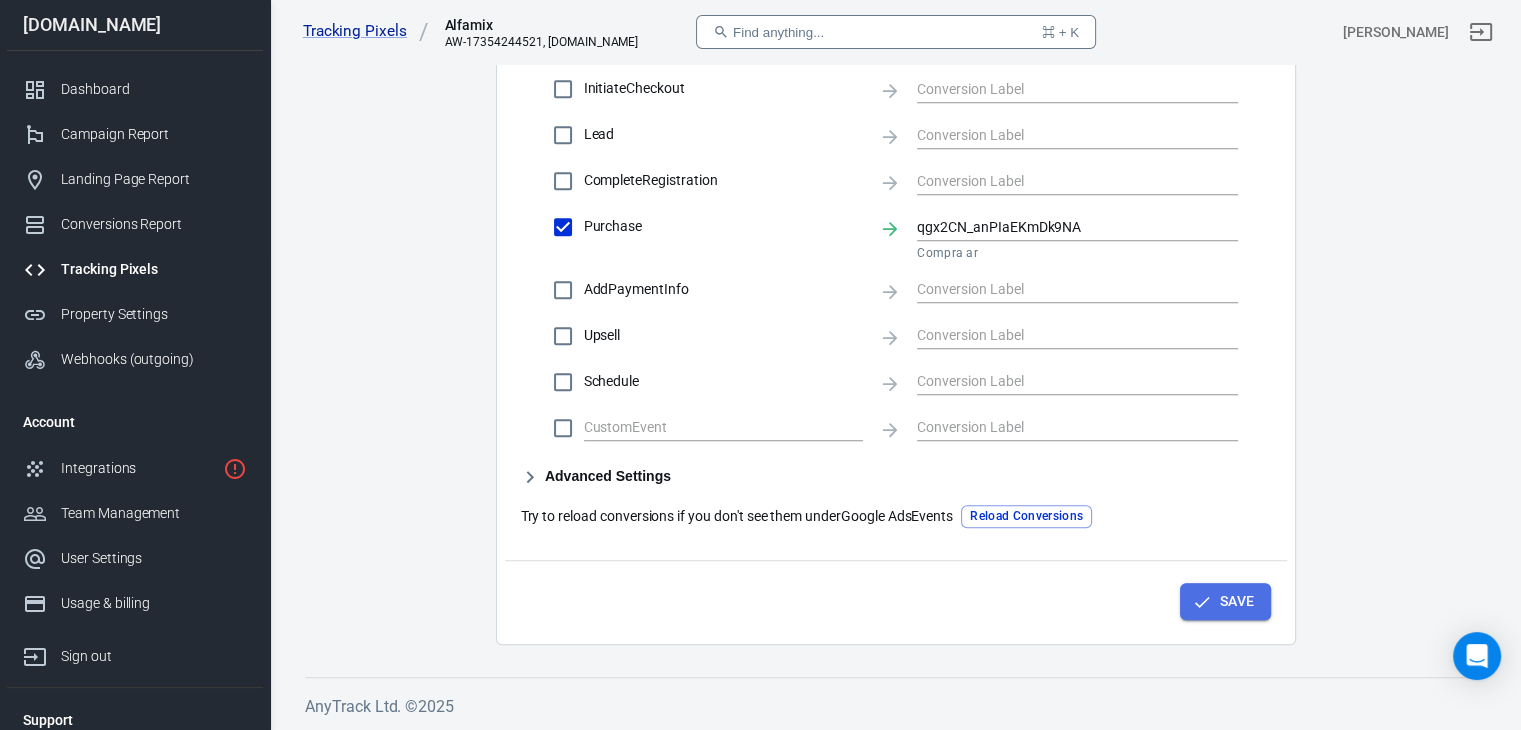 click on "Save" at bounding box center (1225, 601) 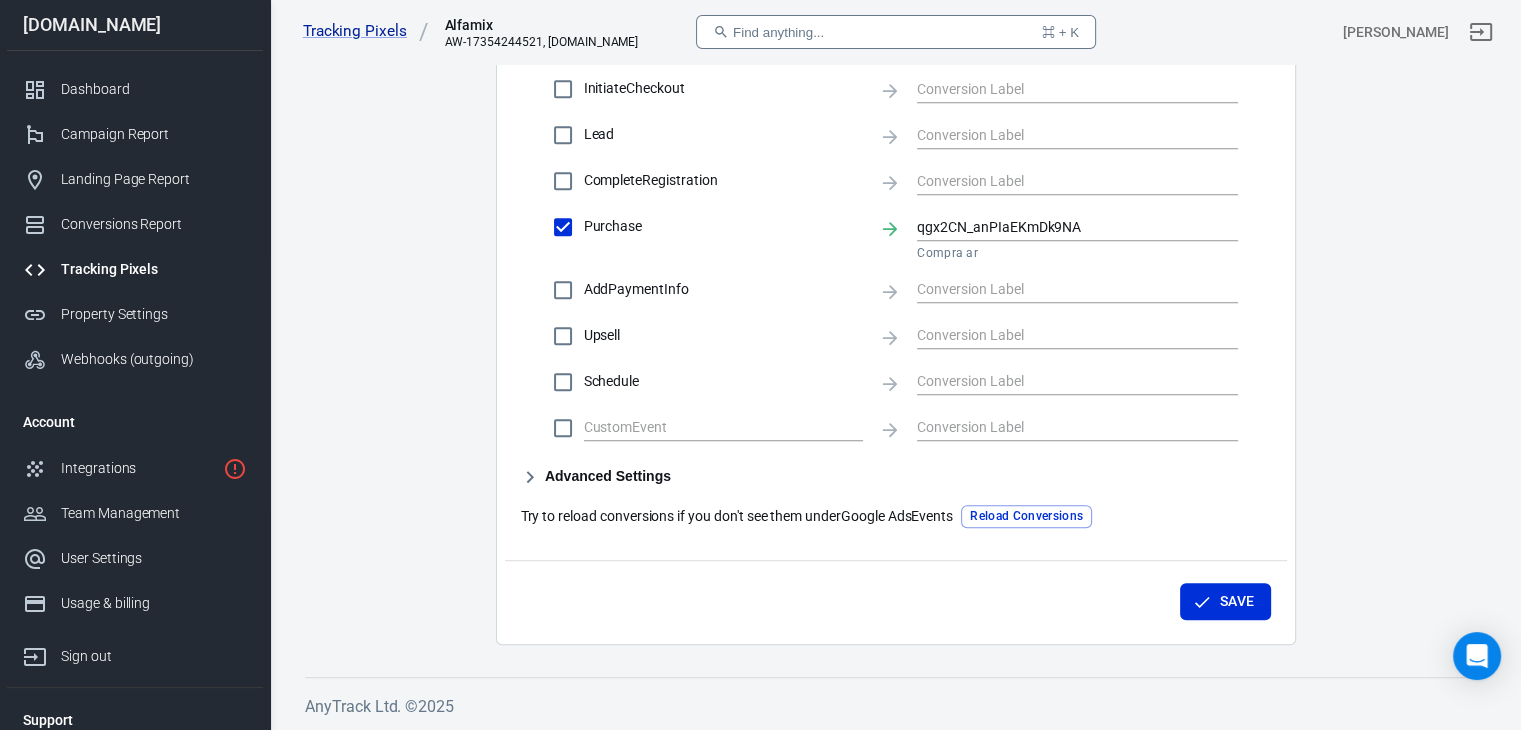 scroll, scrollTop: 0, scrollLeft: 0, axis: both 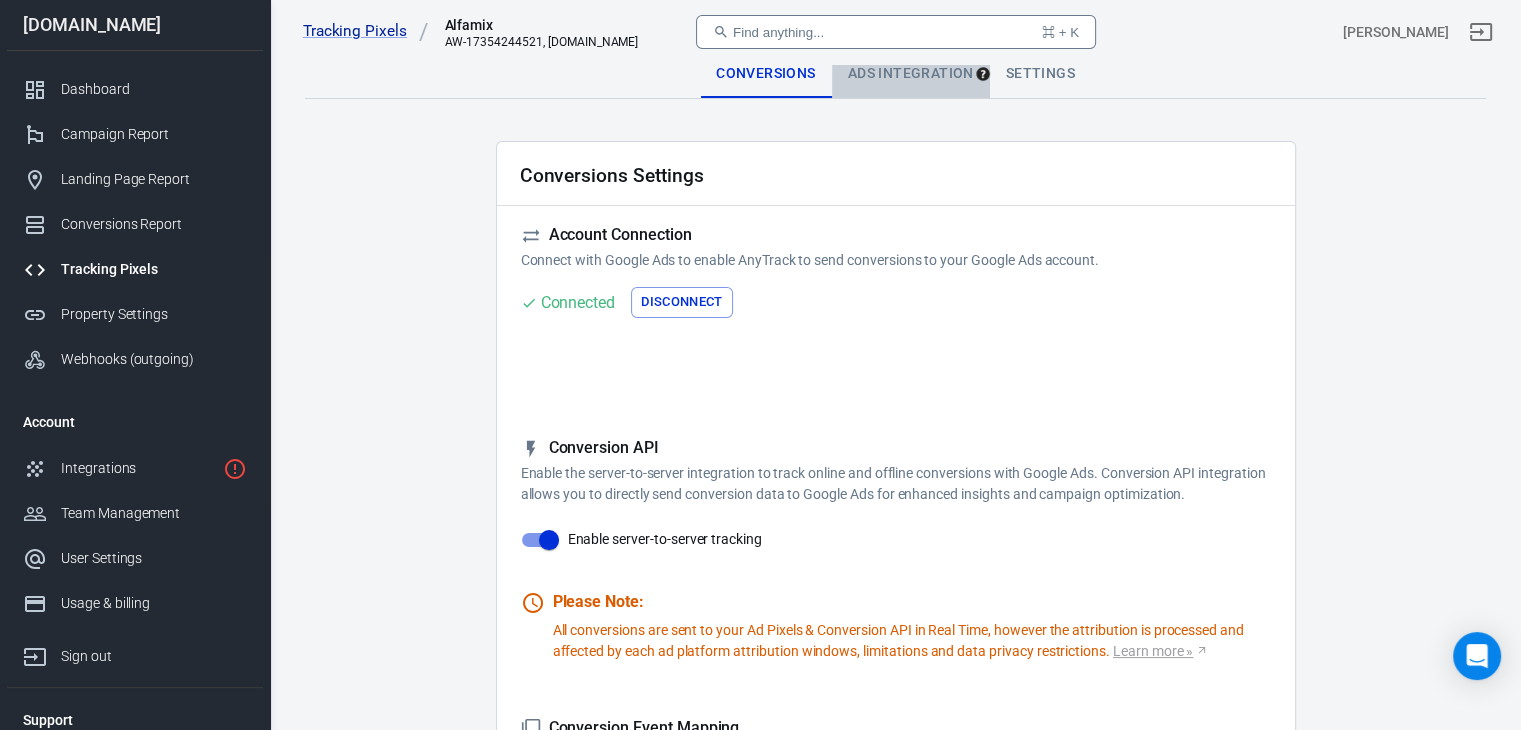 click on "Ads Integration" at bounding box center [911, 74] 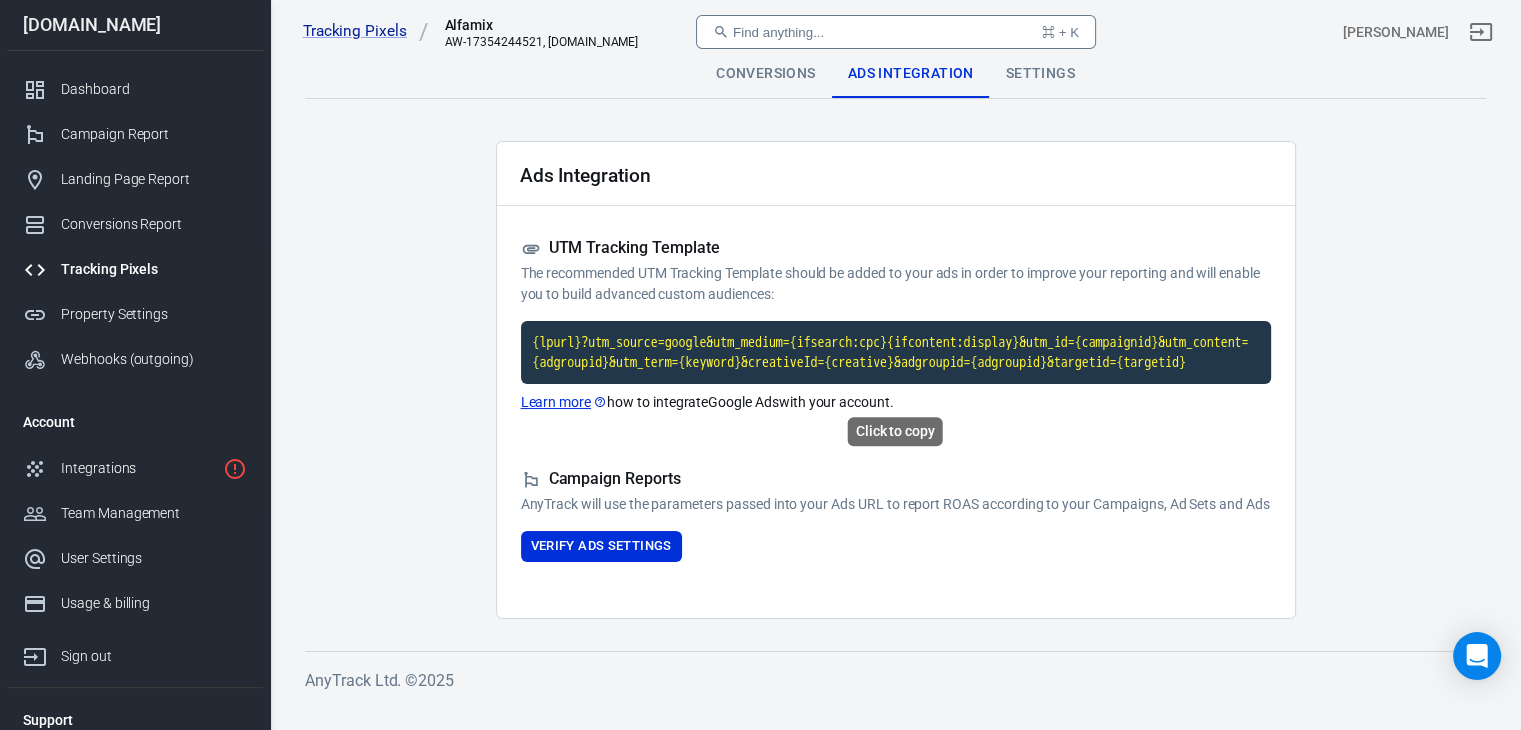 click on "{lpurl}?utm_source=google&utm_medium={ifsearch:cpc}{ifcontent:display}&utm_id={campaignid}&utm_content={adgroupid}&utm_term={keyword}&creativeId={creative}&adgroupid={adgroupid}&targetid={targetid}" at bounding box center [896, 352] 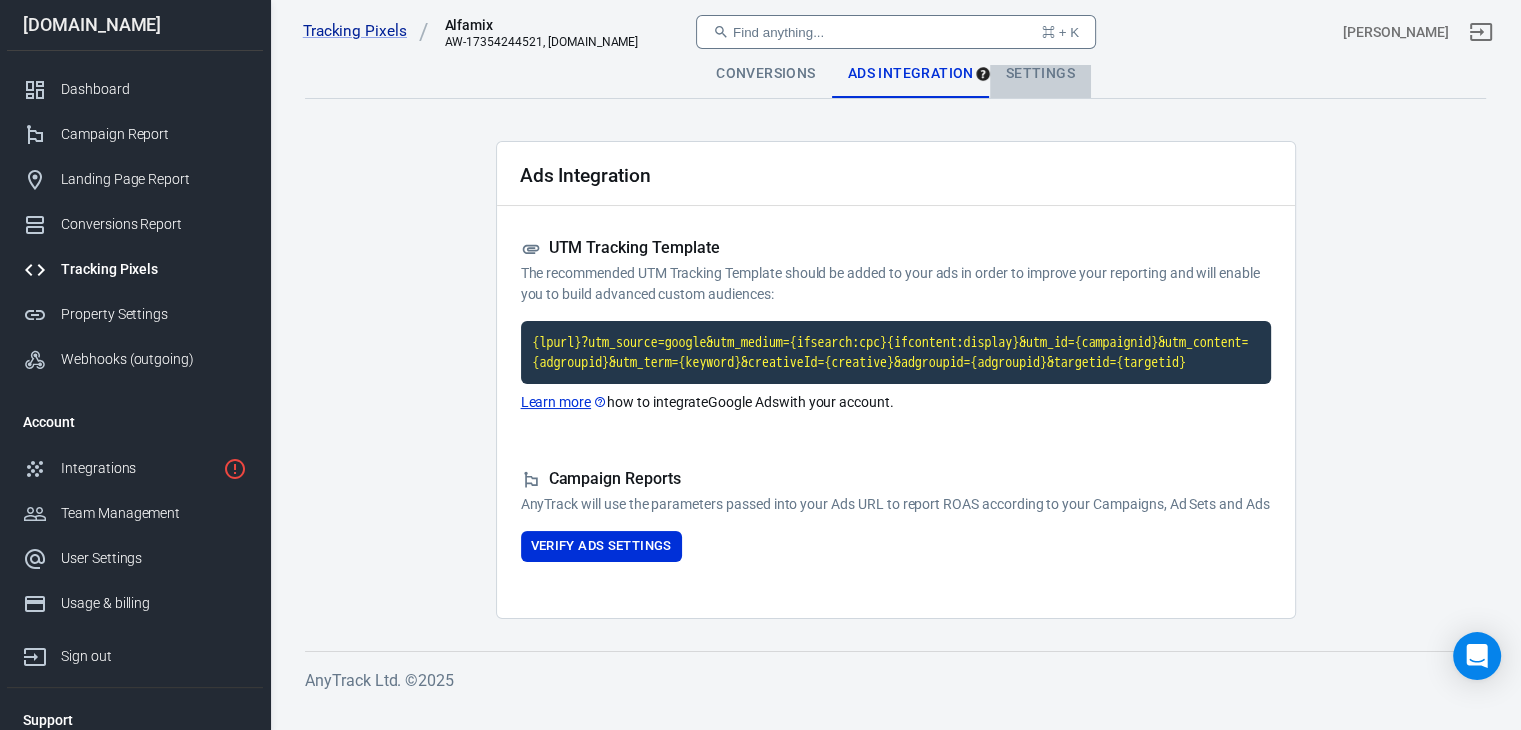 click on "Settings" at bounding box center [1040, 74] 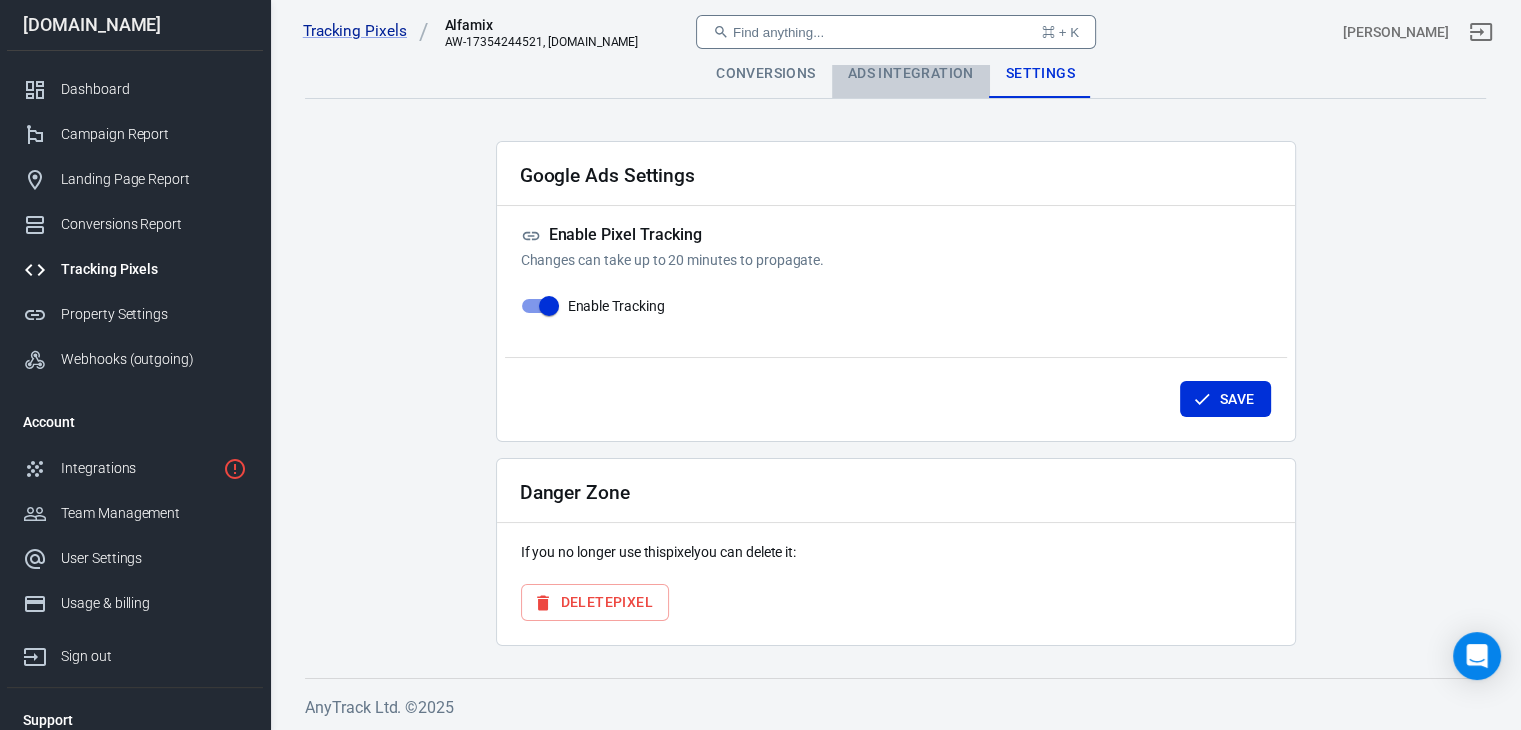 click on "Ads Integration" at bounding box center (911, 74) 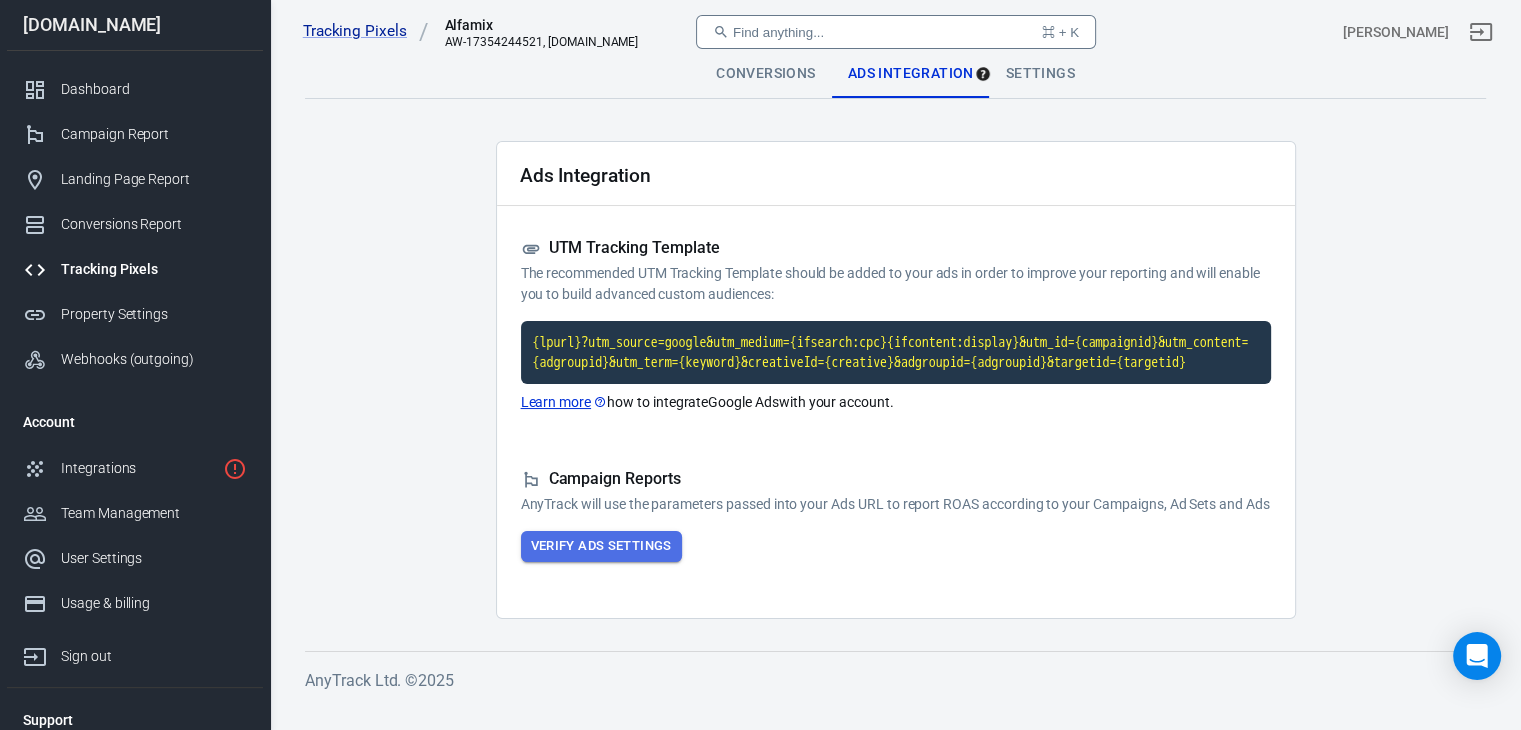 click on "Verify Ads Settings" at bounding box center [601, 546] 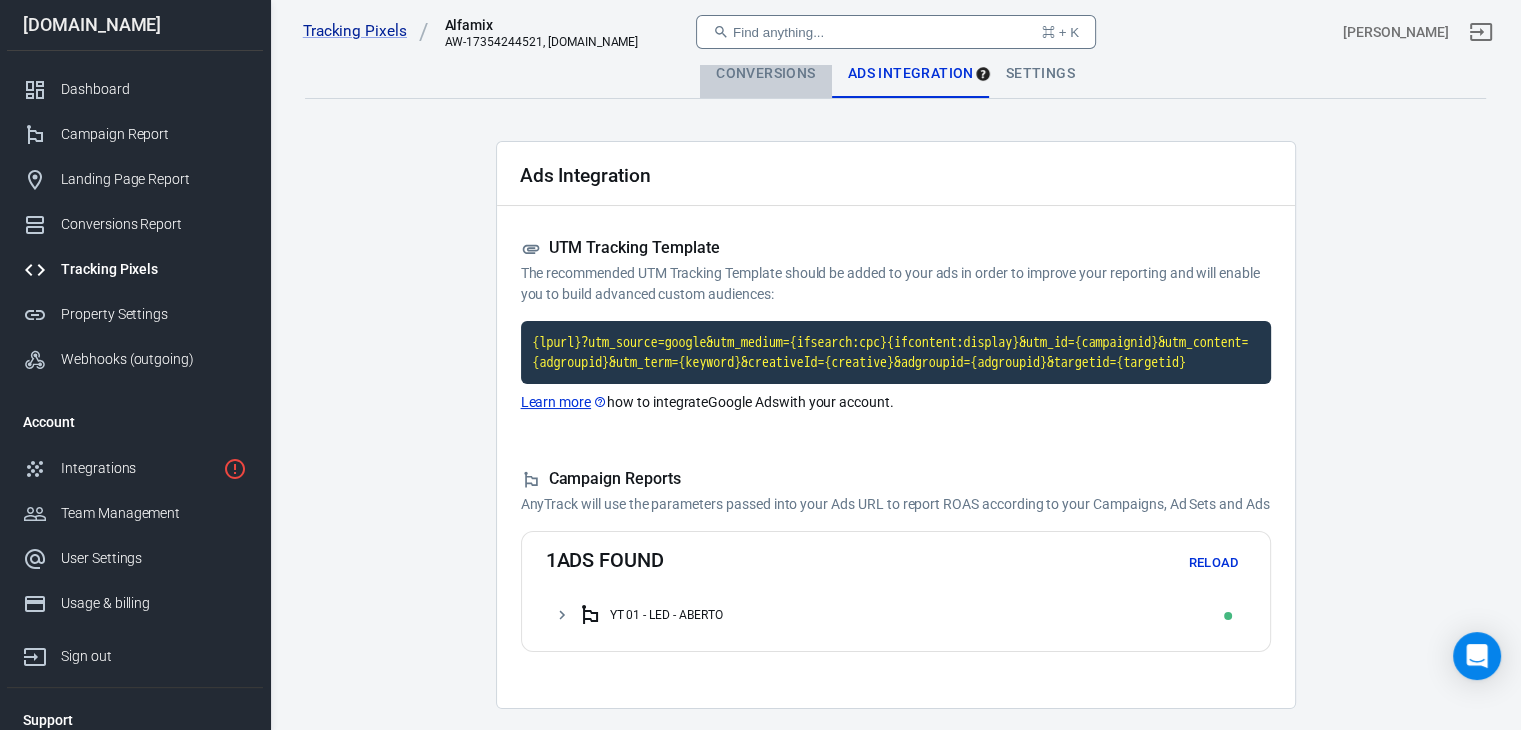 click on "Conversions" at bounding box center (765, 74) 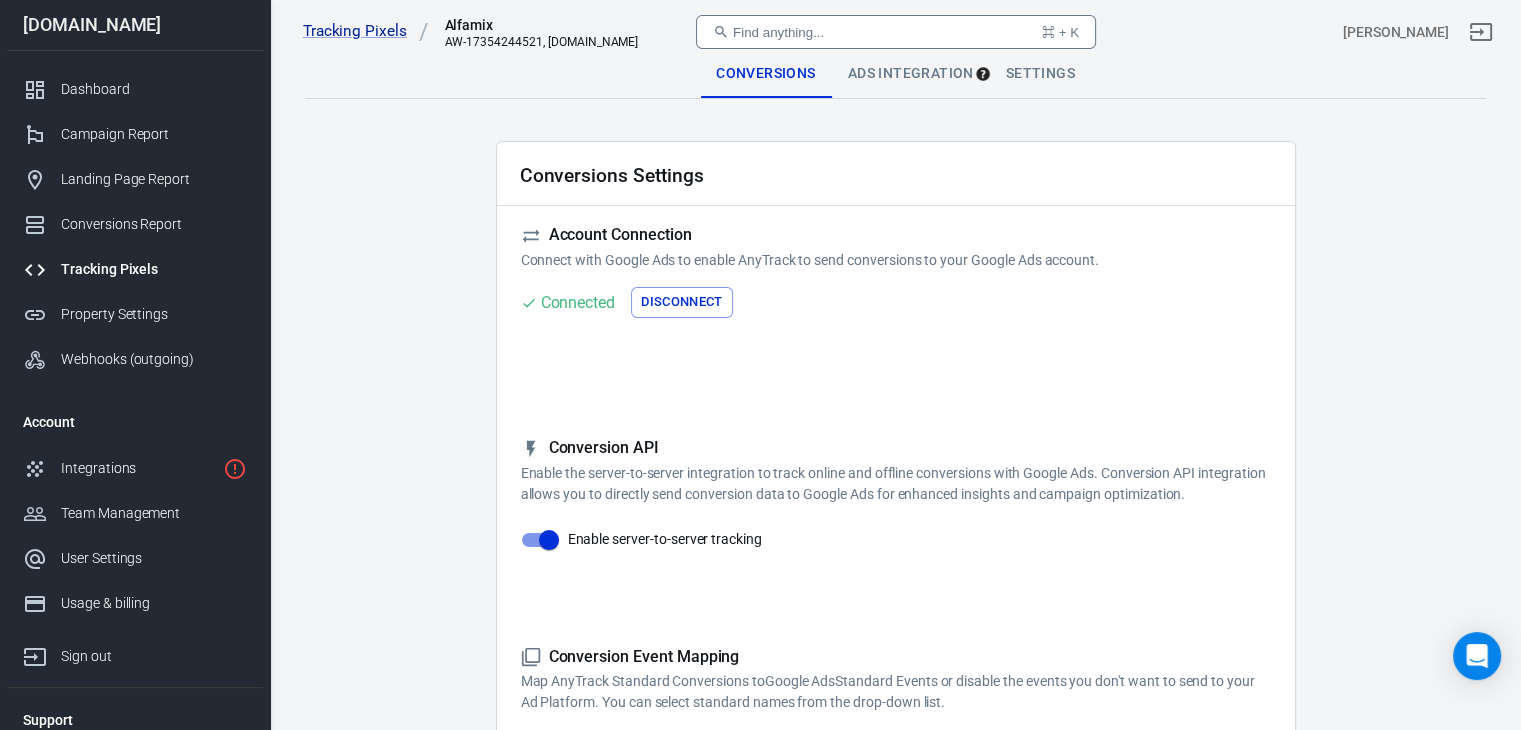 click on "Tracking Pixels" at bounding box center (154, 269) 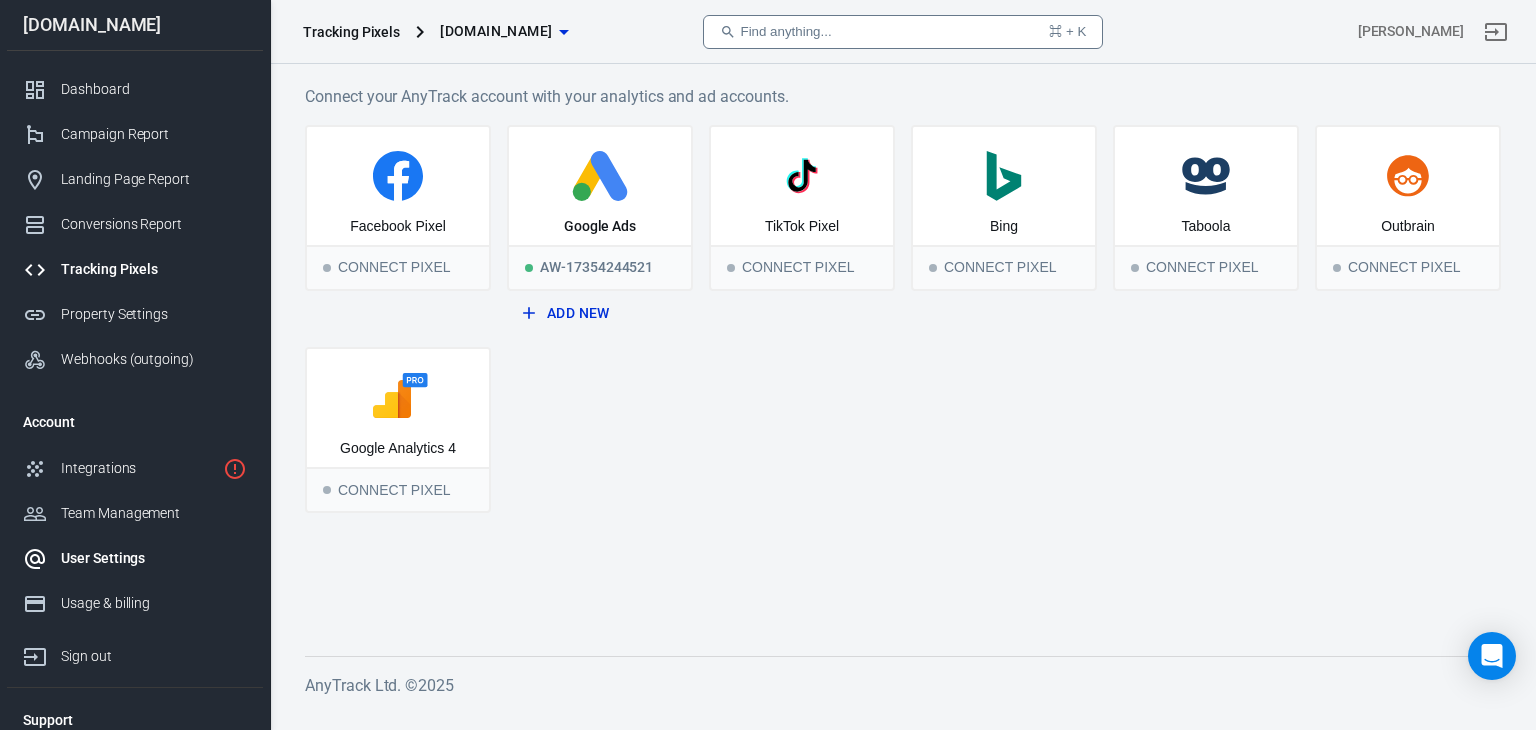 click on "User Settings" at bounding box center [154, 558] 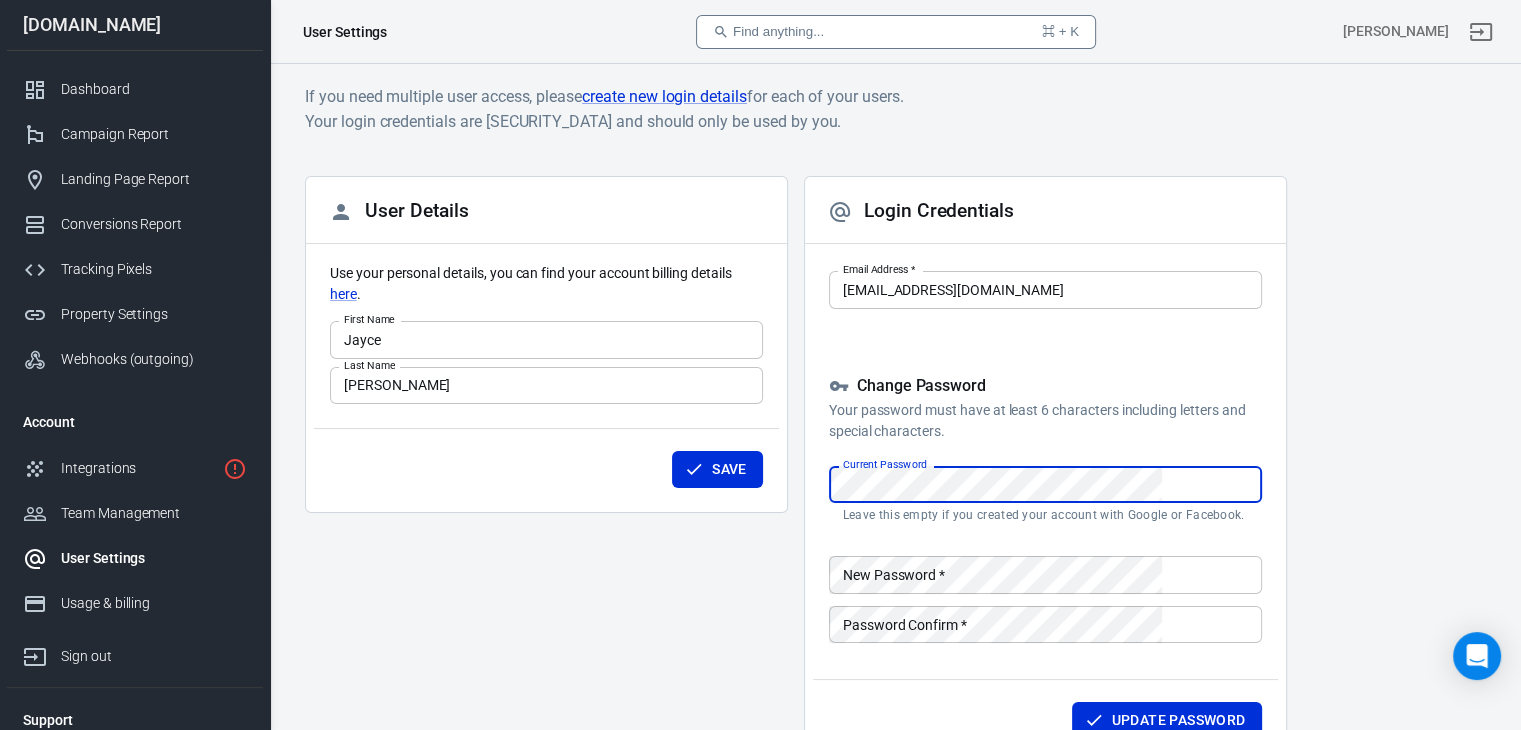 scroll, scrollTop: 73, scrollLeft: 0, axis: vertical 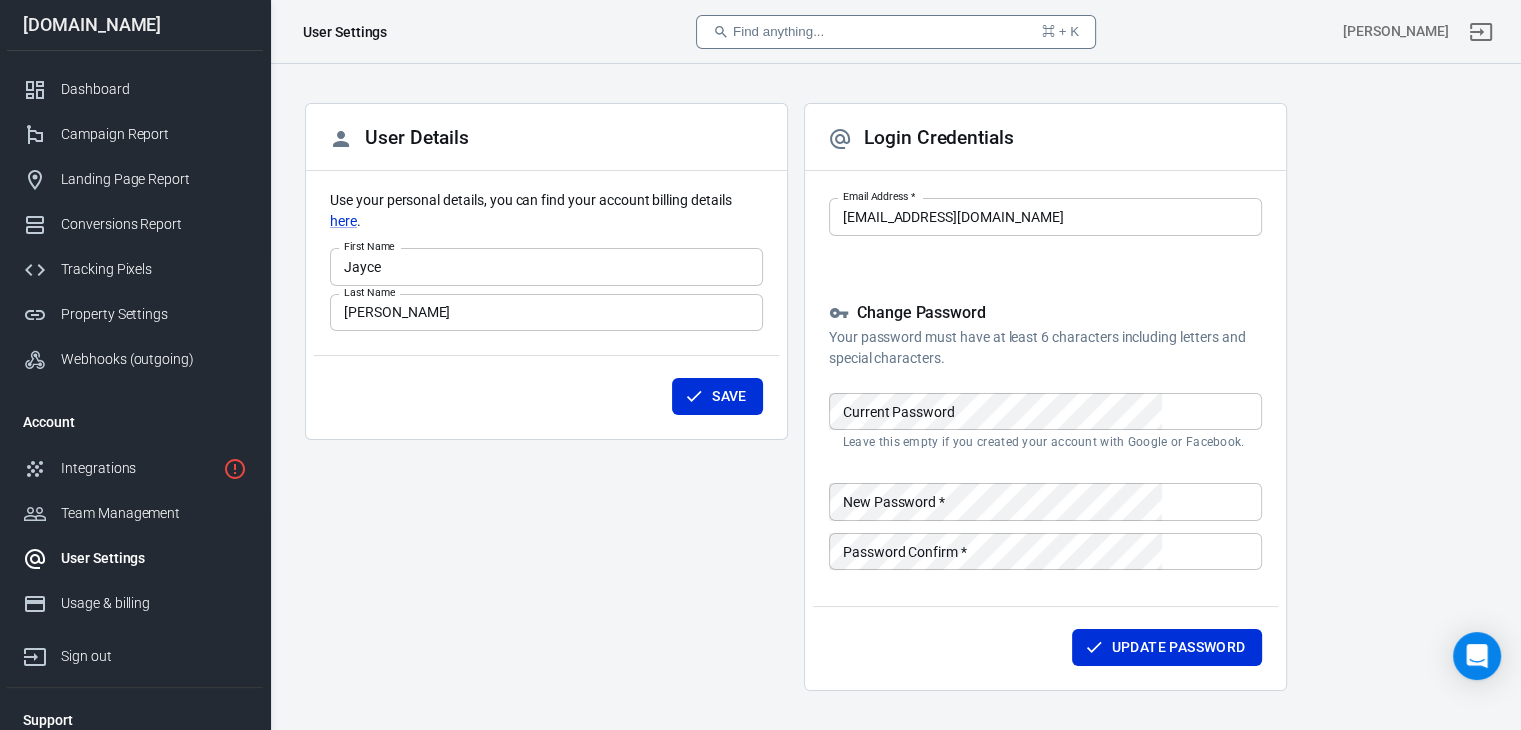 click on "User Details Use your personal details, you can find your account billing details   here . First Name Jayce First Name Last Name Turner Last Name Save" at bounding box center (538, 397) 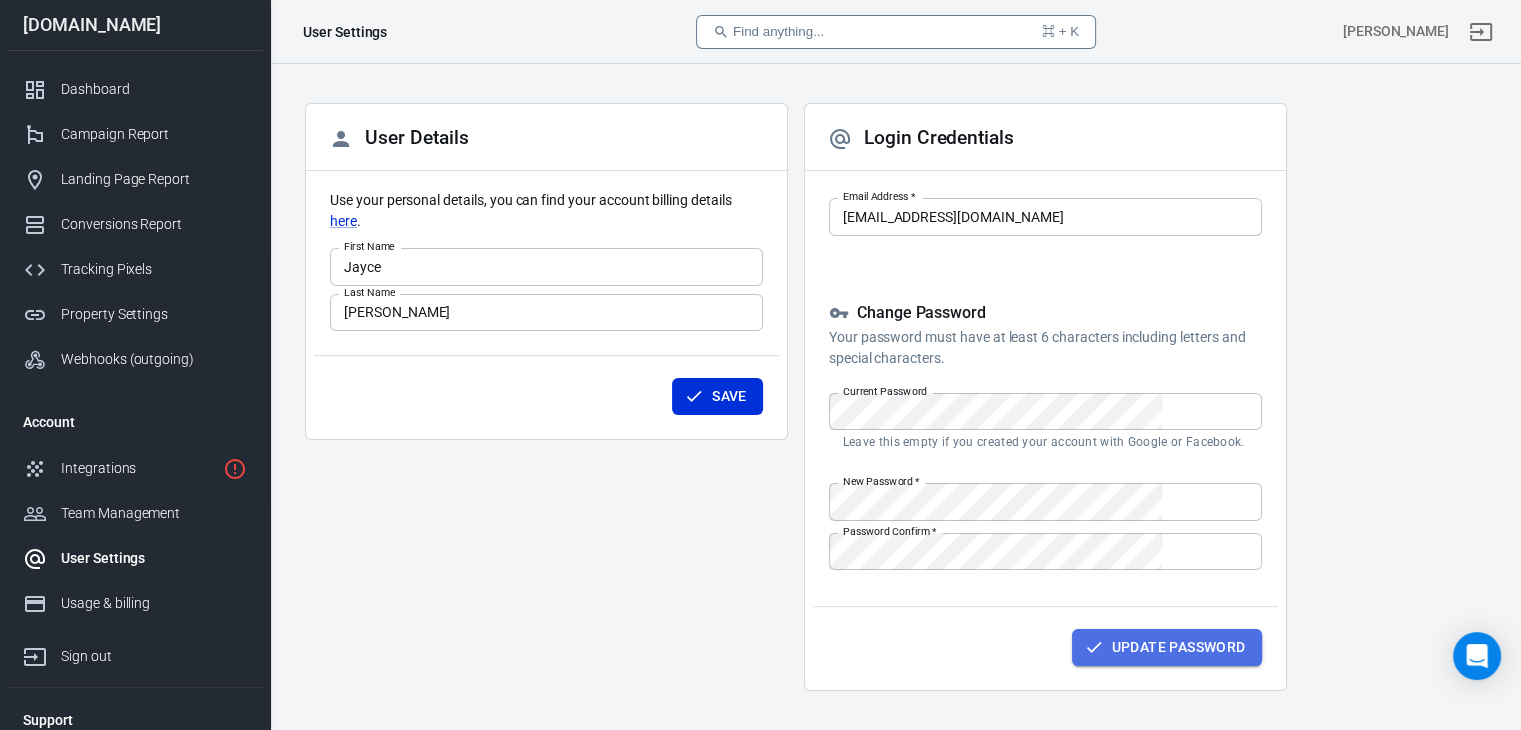 click on "Update Password" at bounding box center (1179, 647) 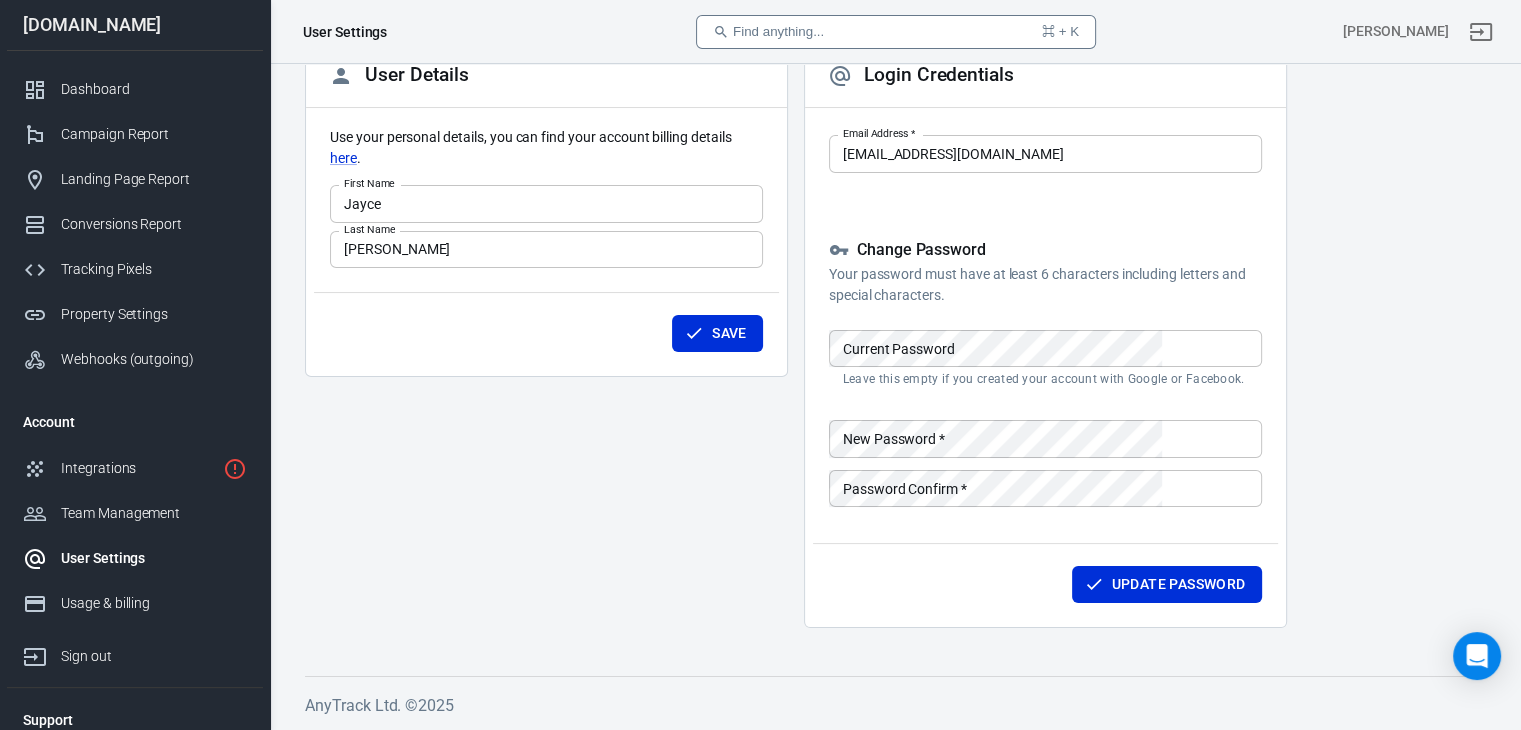scroll, scrollTop: 0, scrollLeft: 0, axis: both 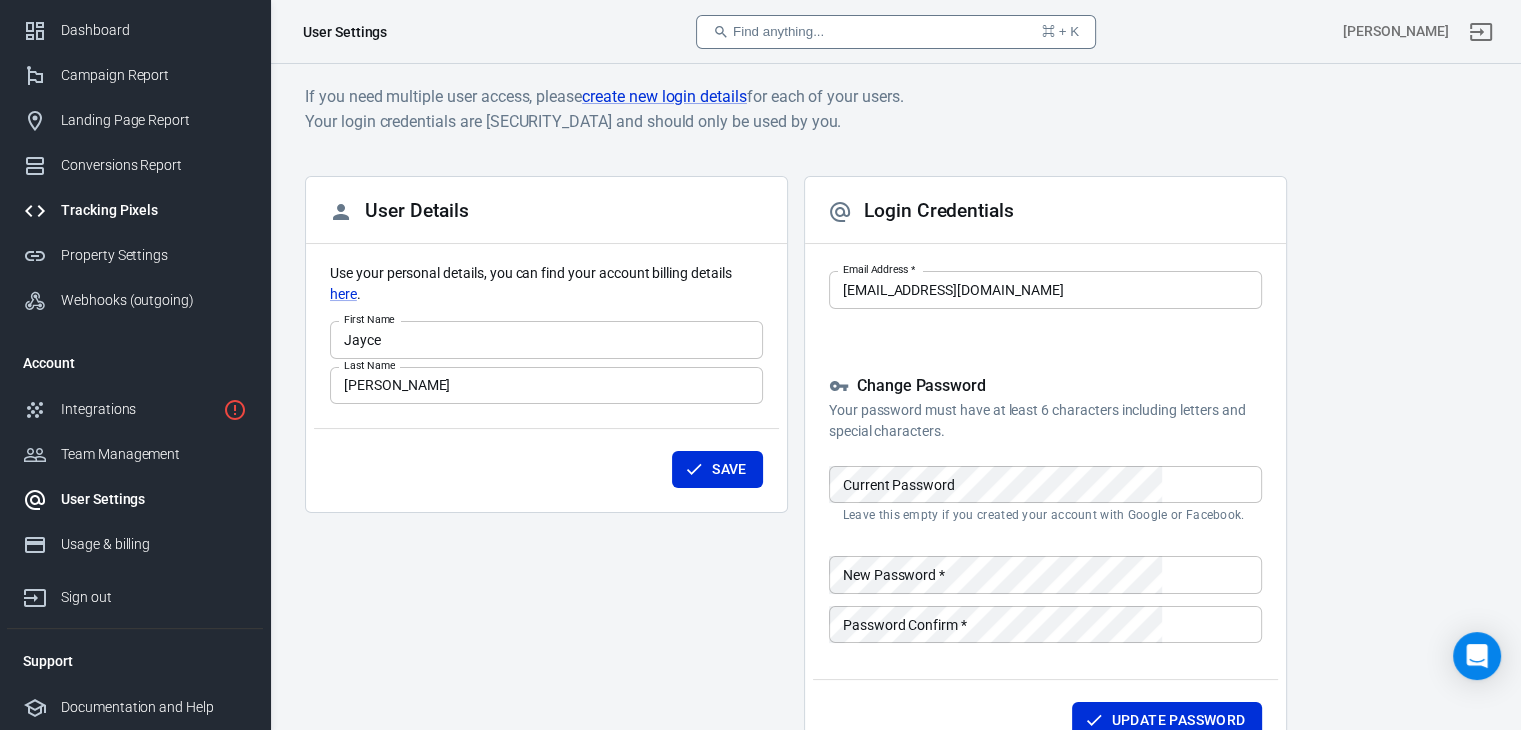 click on "Tracking Pixels" at bounding box center (135, 210) 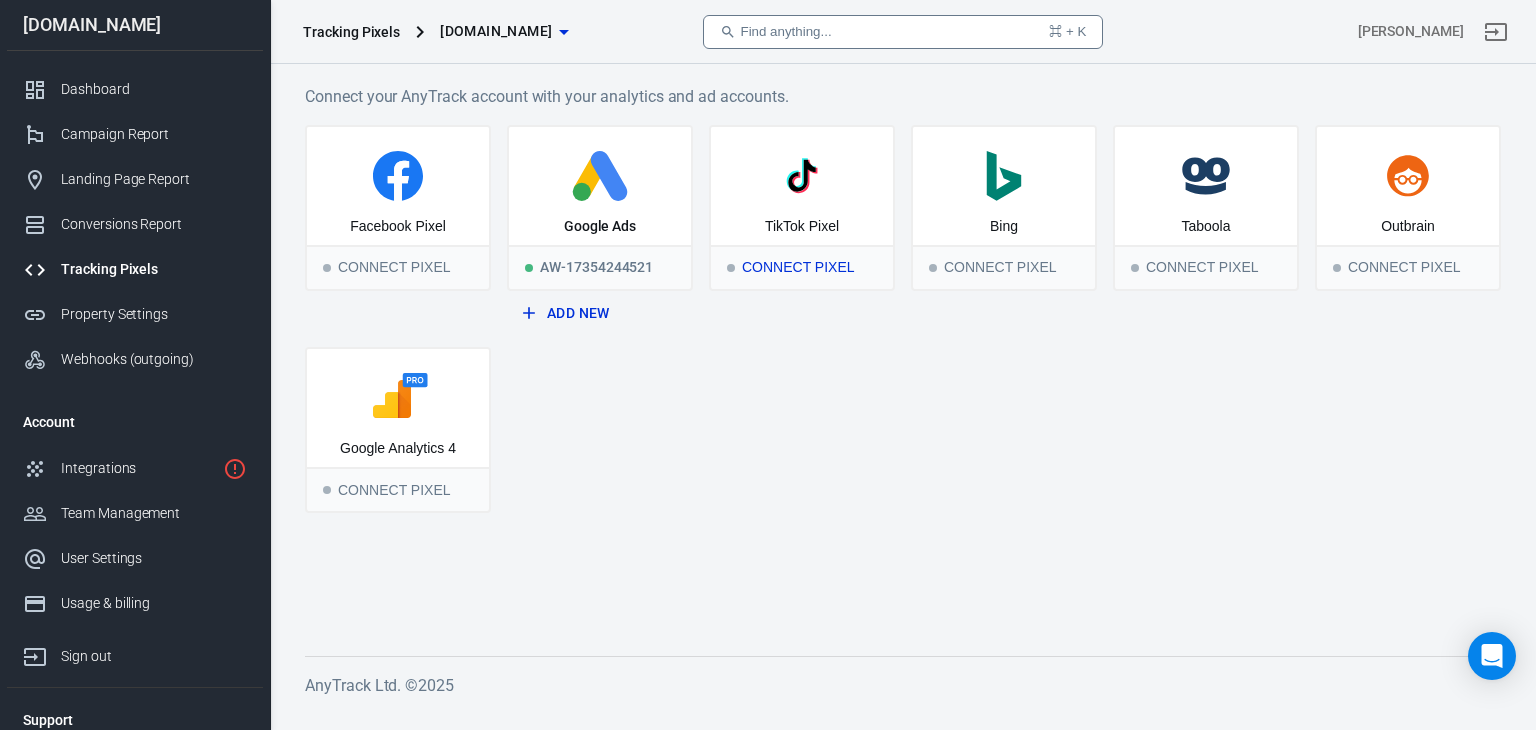 click on "TikTok Pixel" at bounding box center [802, 186] 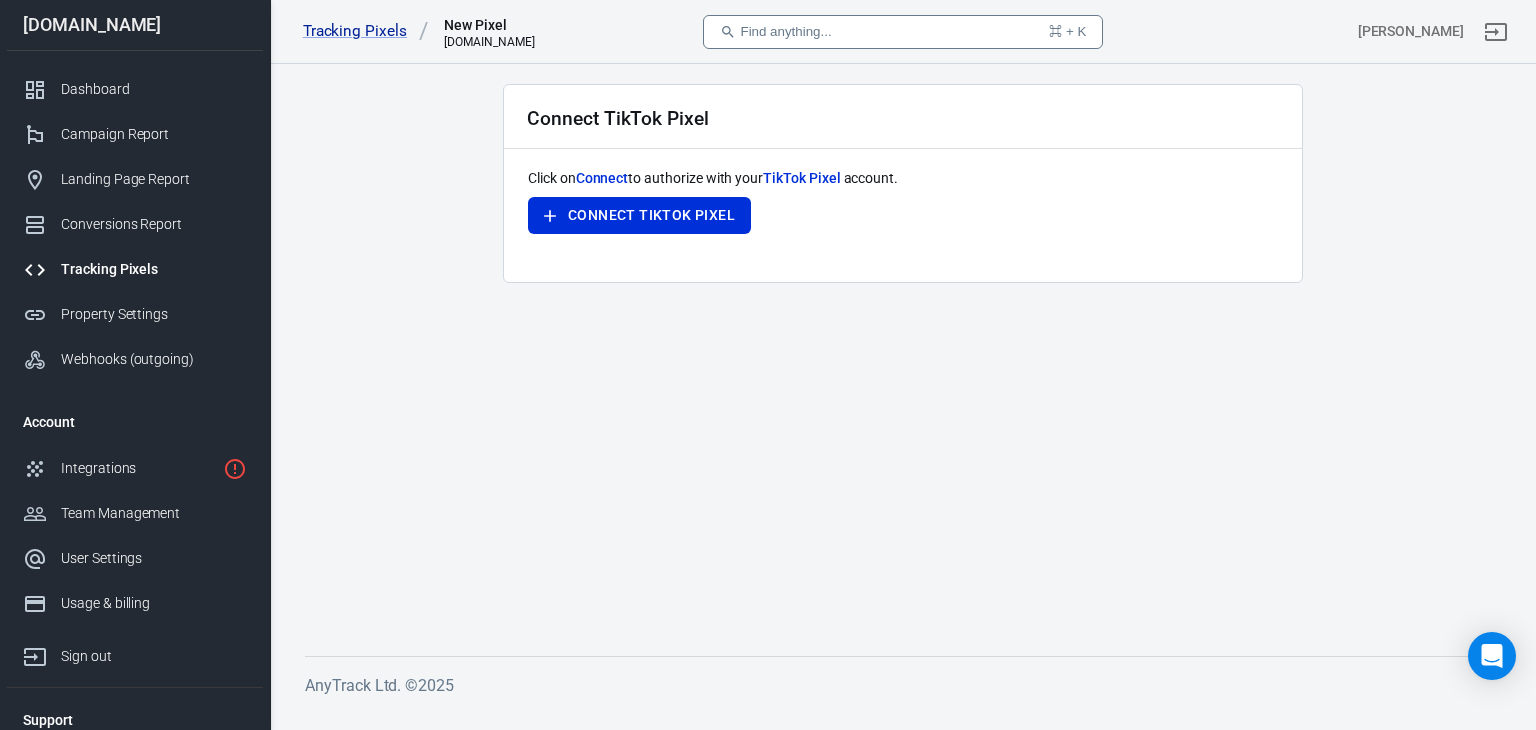 scroll, scrollTop: 59, scrollLeft: 0, axis: vertical 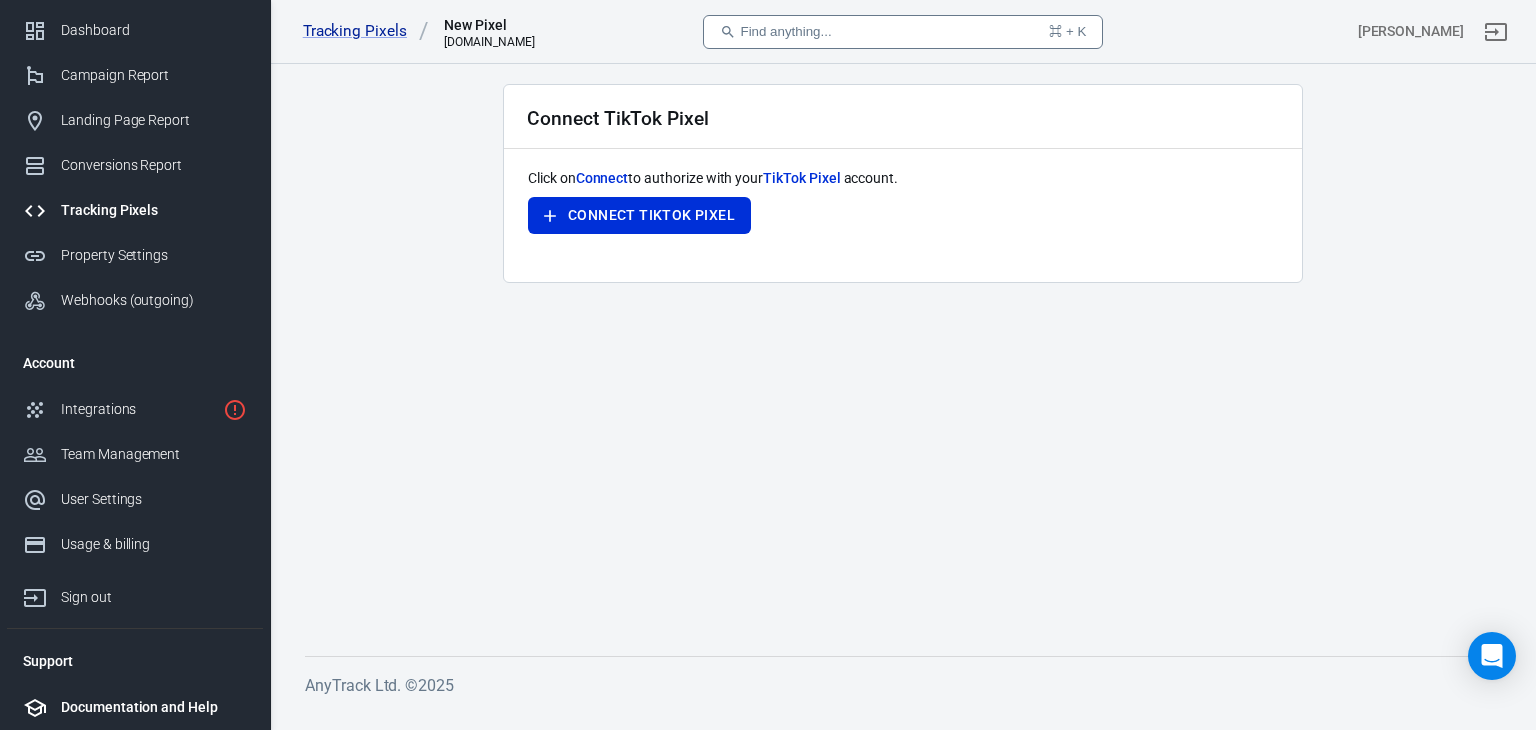 click on "Documentation and Help" at bounding box center [135, 707] 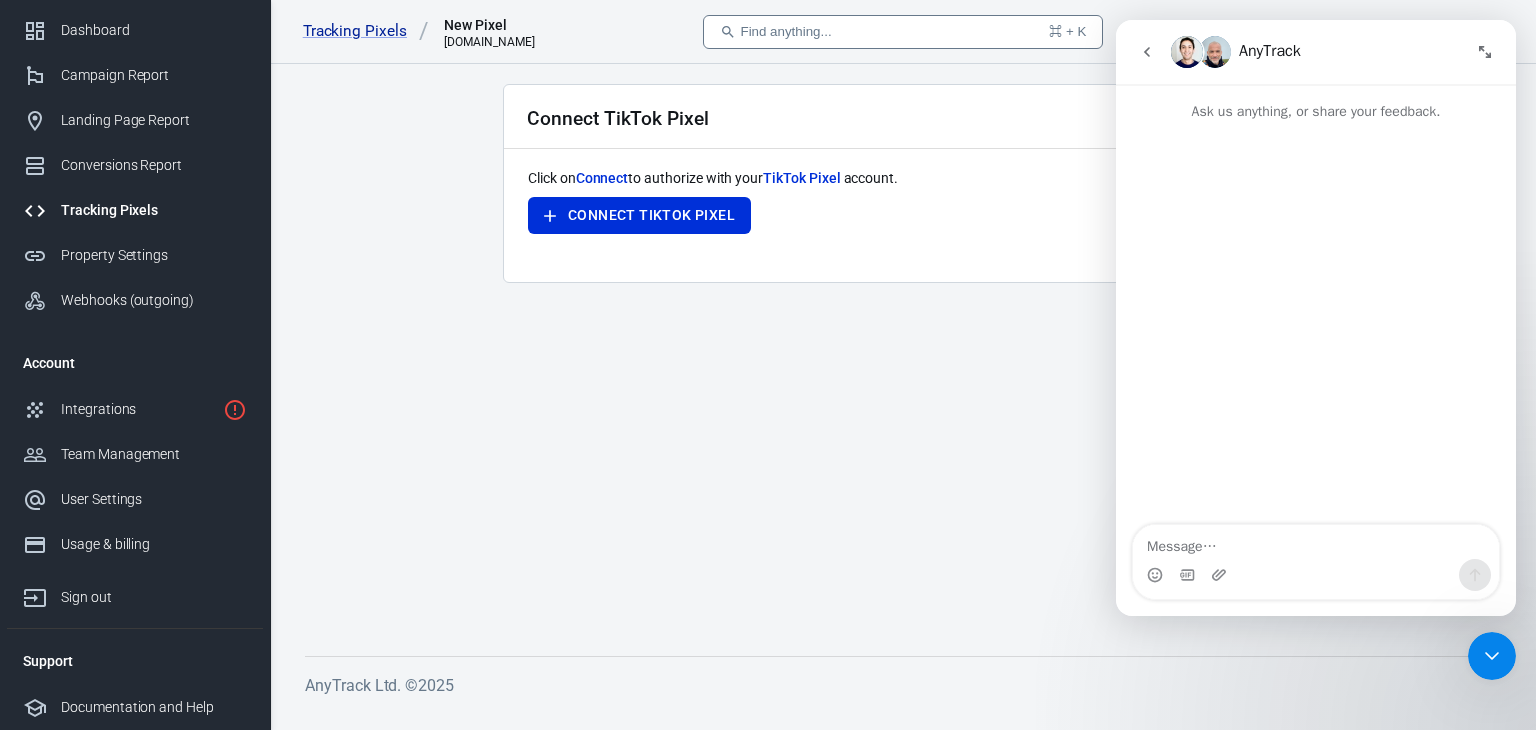 click 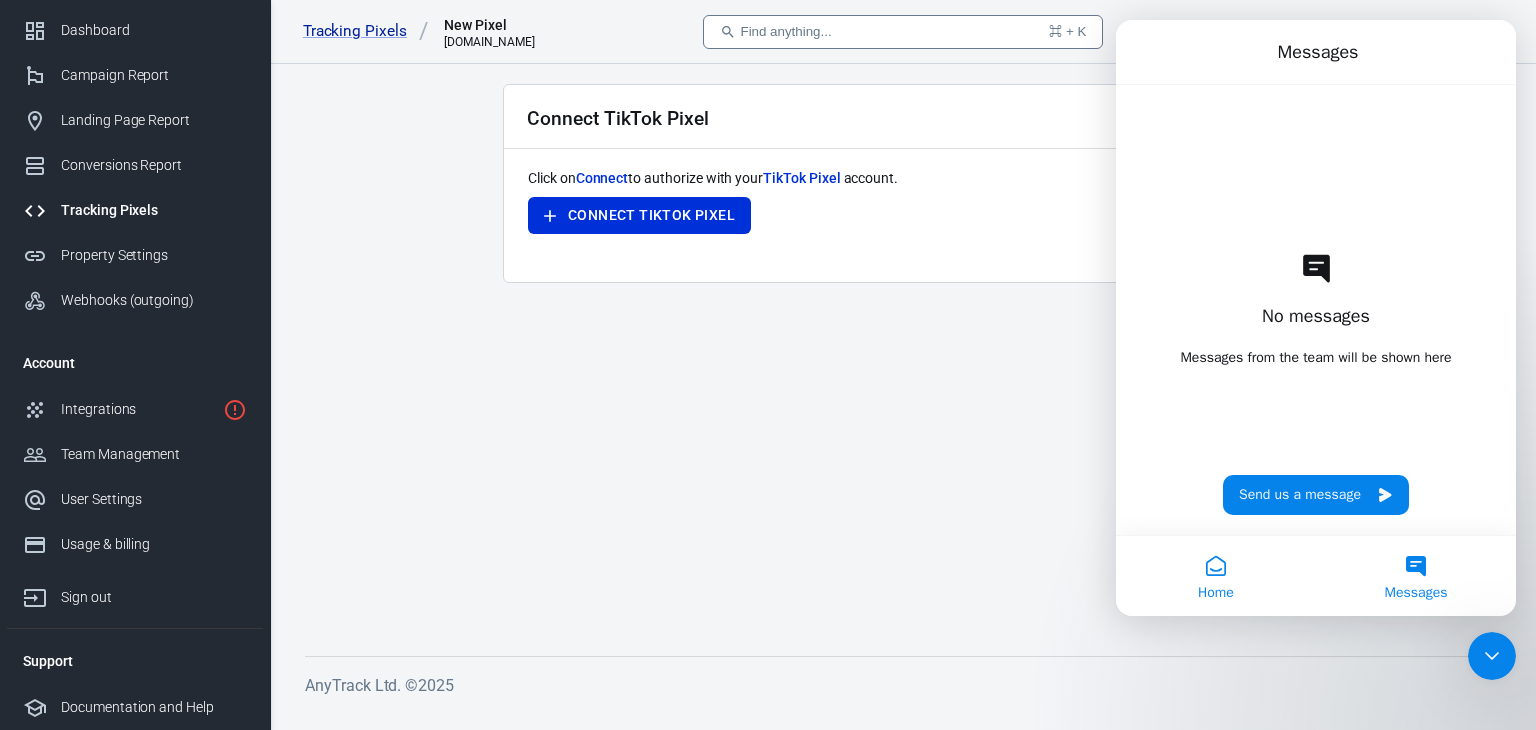 click on "Home" at bounding box center [1216, 576] 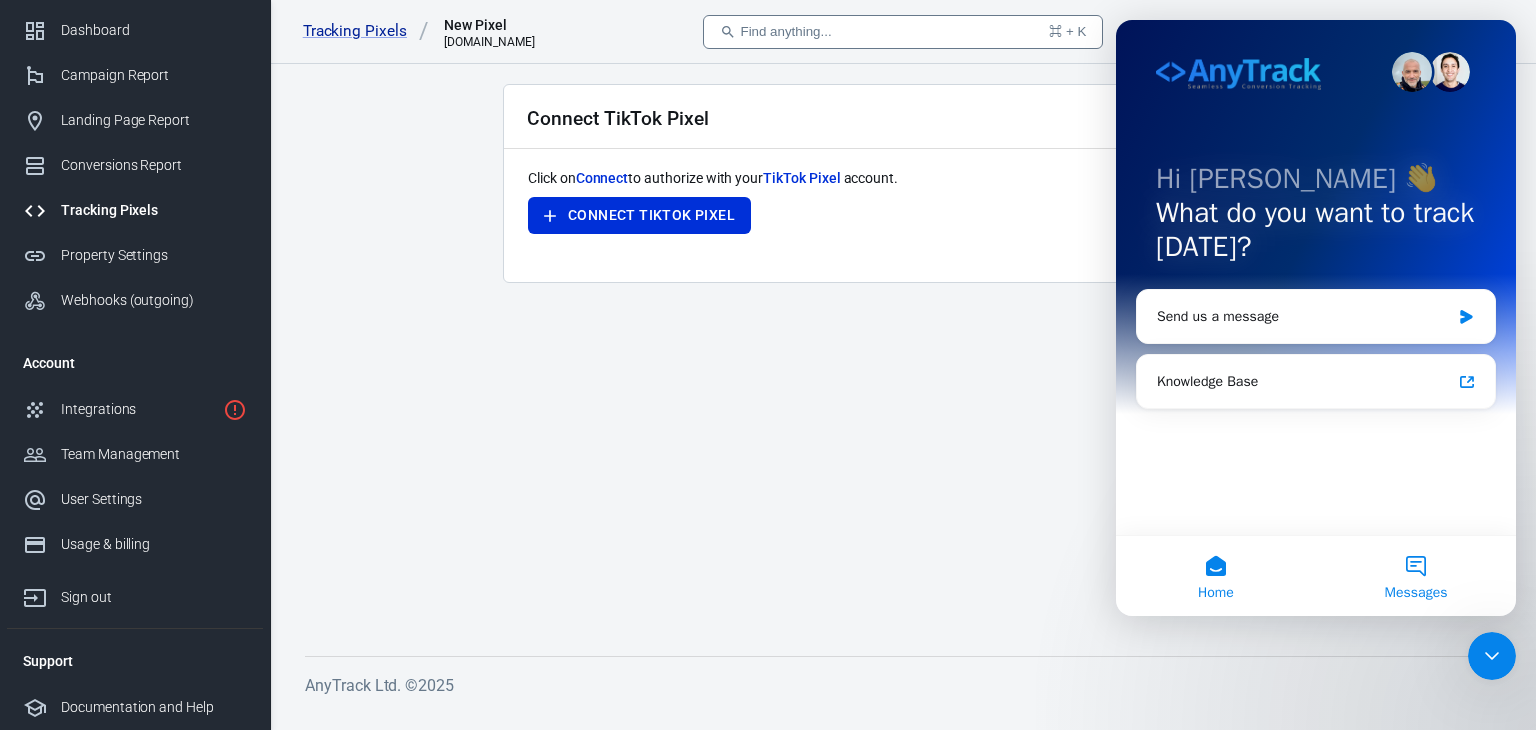 click on "Messages" at bounding box center [1416, 576] 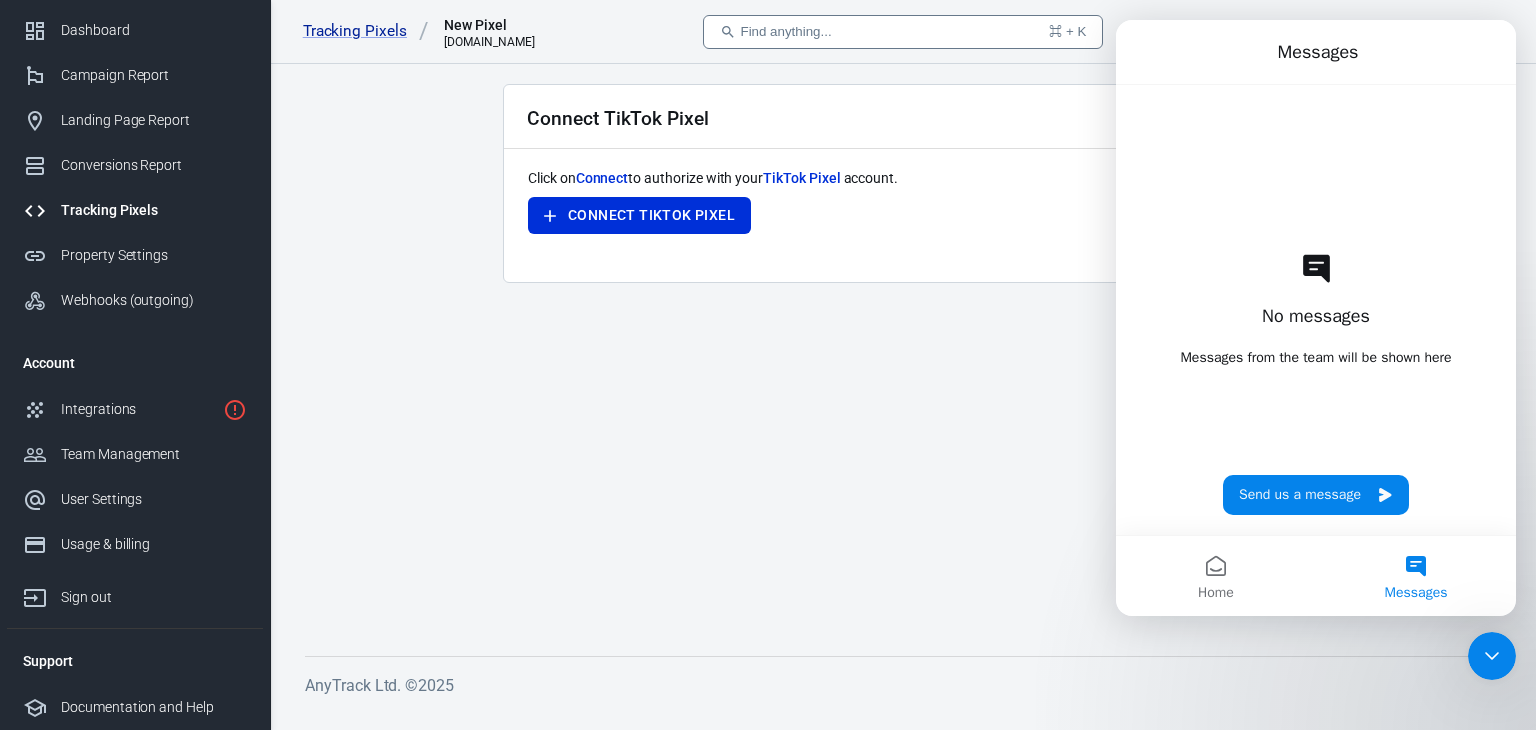 click 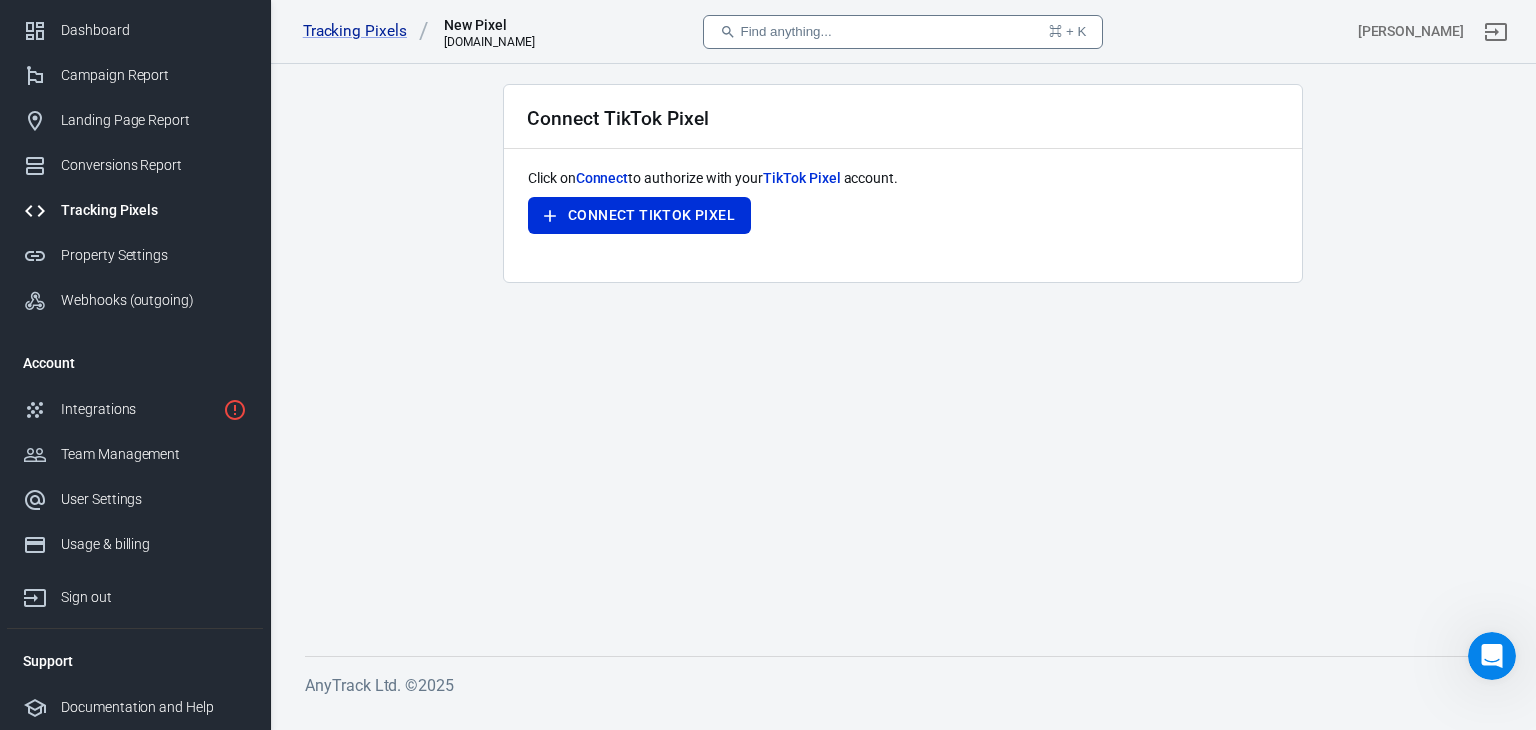 scroll, scrollTop: 0, scrollLeft: 0, axis: both 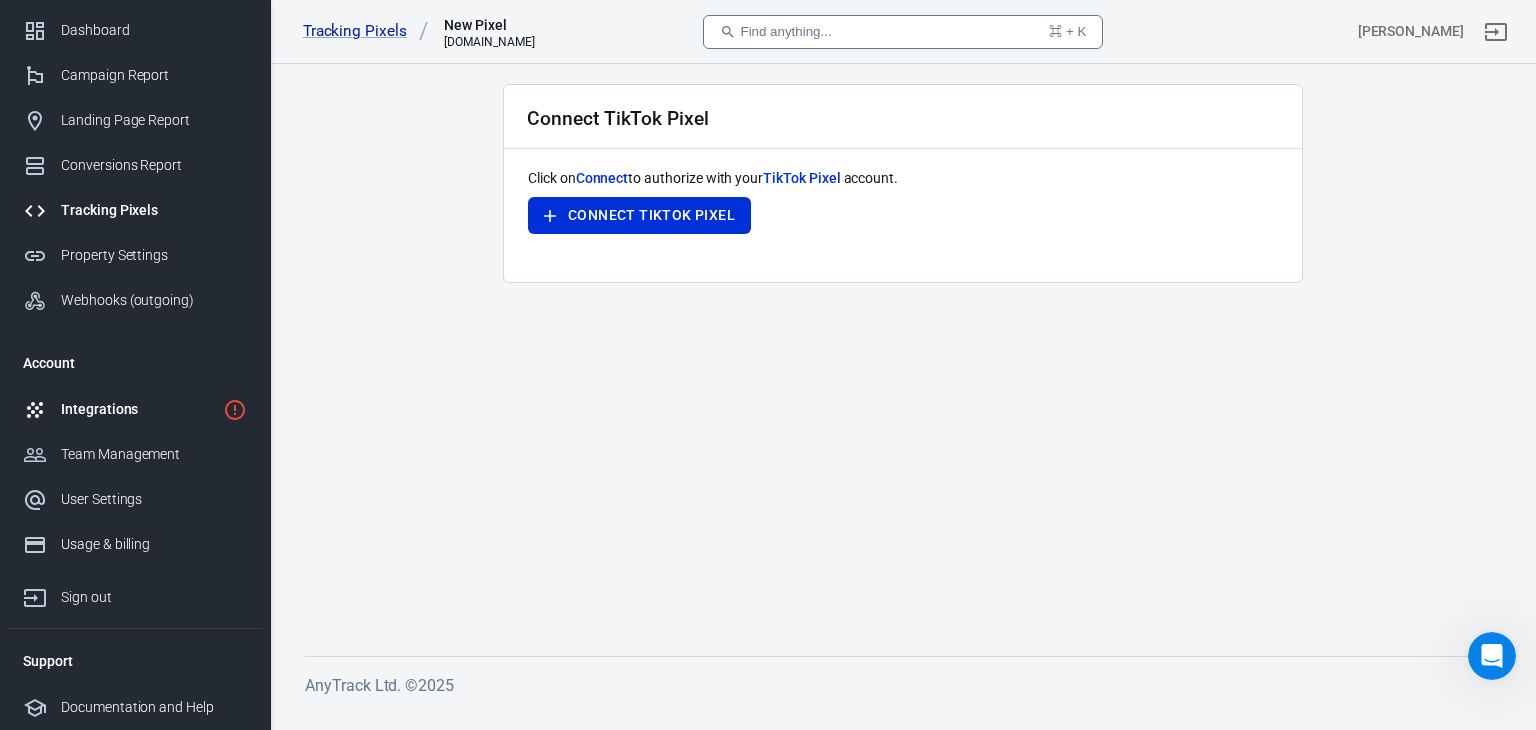 click on "Integrations" at bounding box center (135, 409) 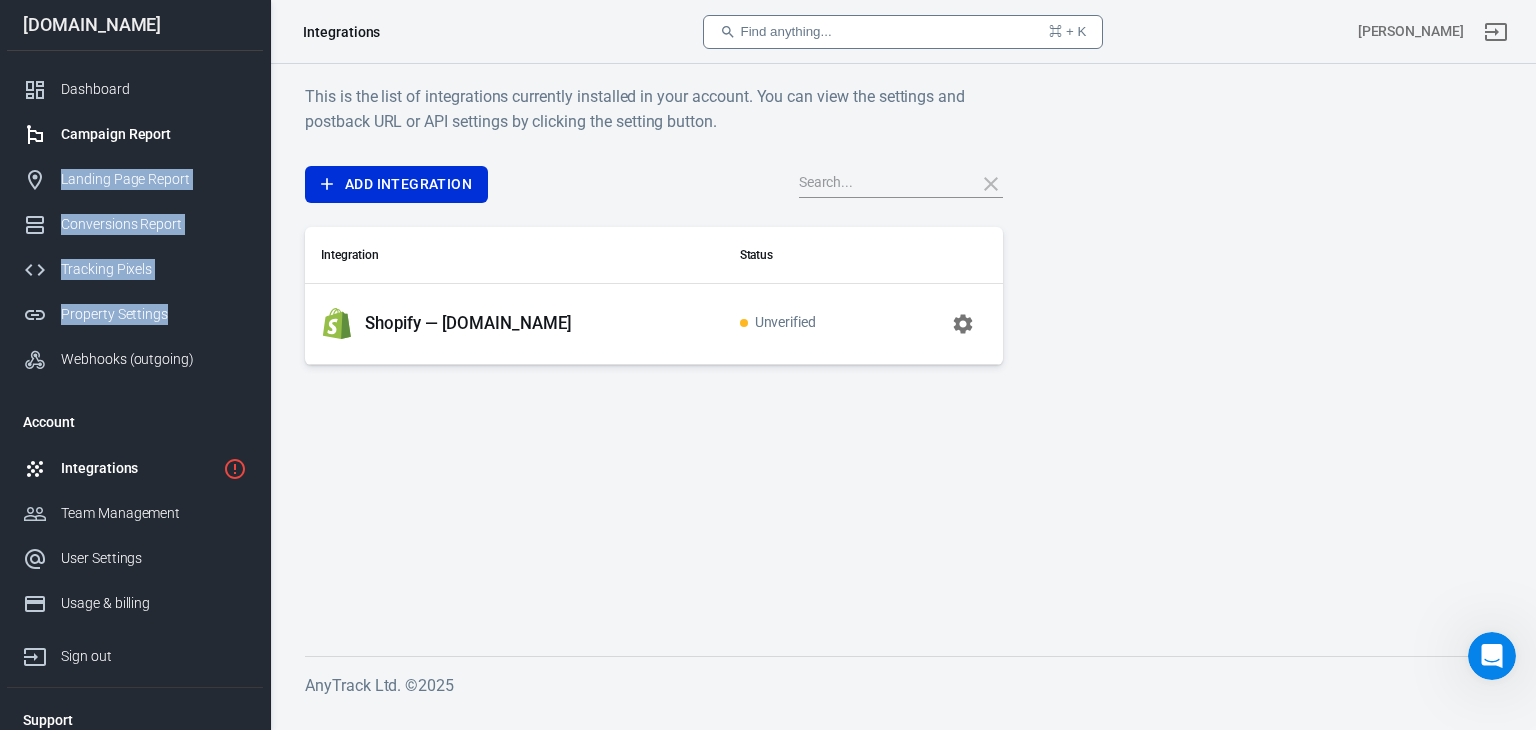 drag, startPoint x: 264, startPoint y: 306, endPoint x: 250, endPoint y: 117, distance: 189.5178 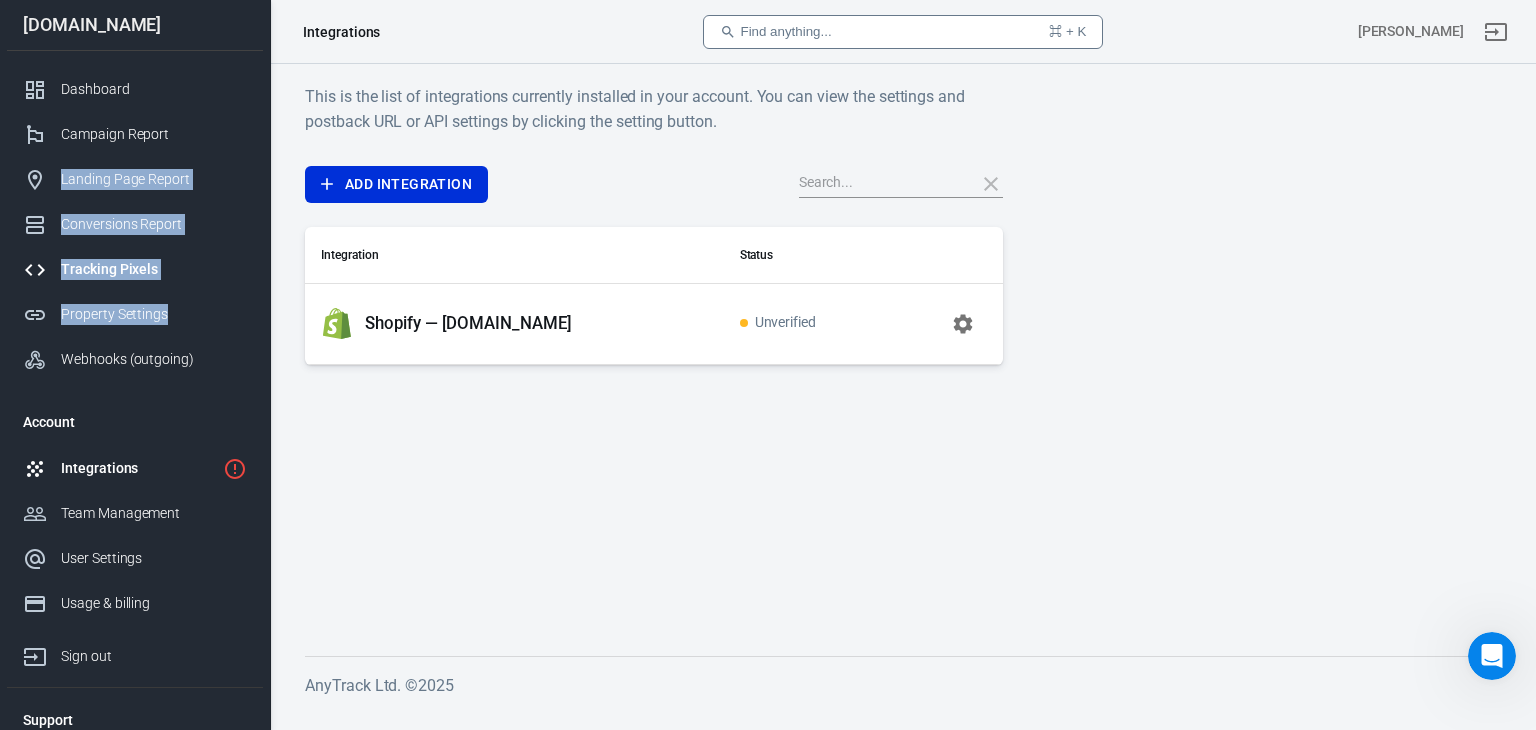 click on "Tracking Pixels" at bounding box center [135, 269] 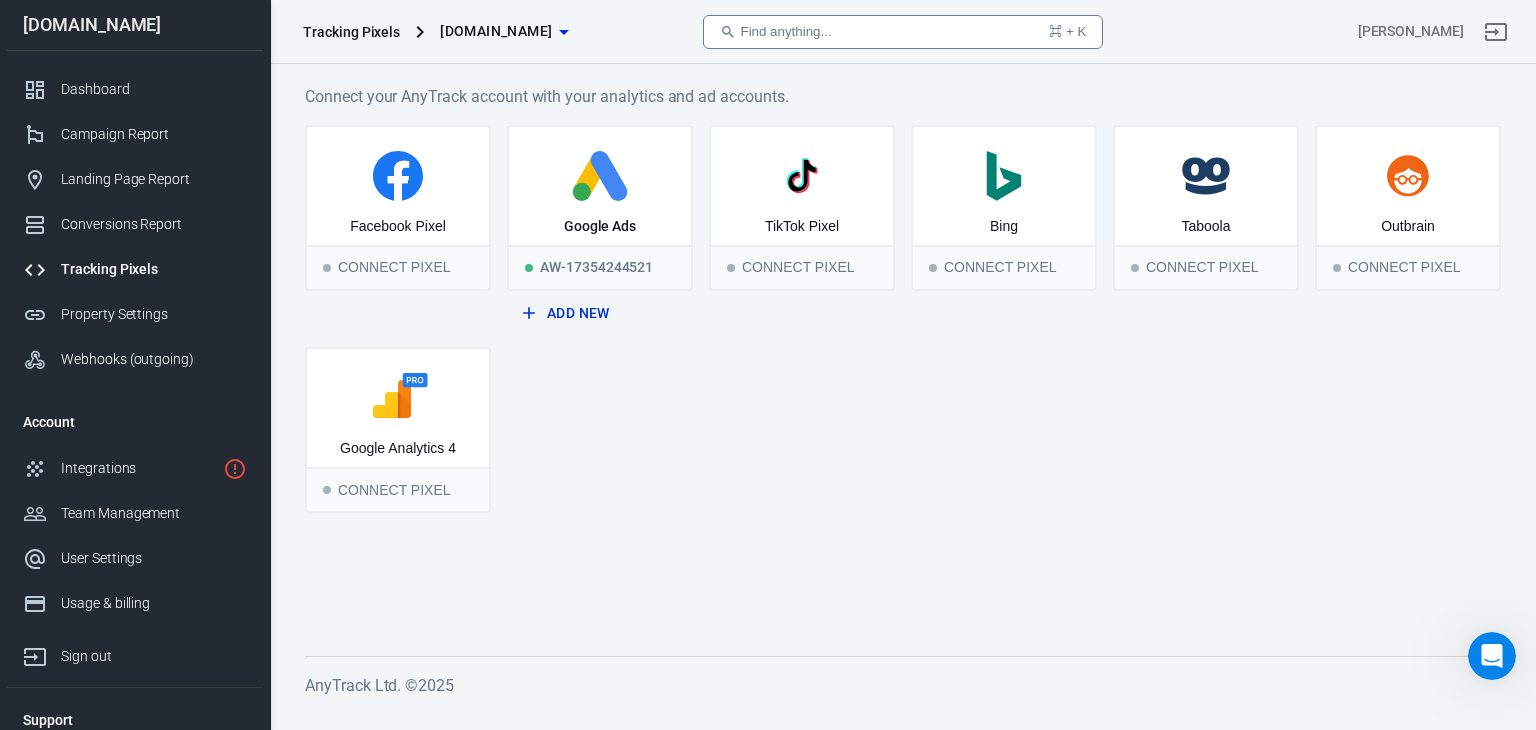 click on "Facebook Pixel Connect Pixel Google Ads AW-17354244521 Add New TikTok Pixel Connect Pixel .st0{fill:#008272;} Bing Connect Pixel Taboola Connect Pixel Outbrain Connect Pixel Google Analytics 4 Connect Pixel" at bounding box center [903, 319] 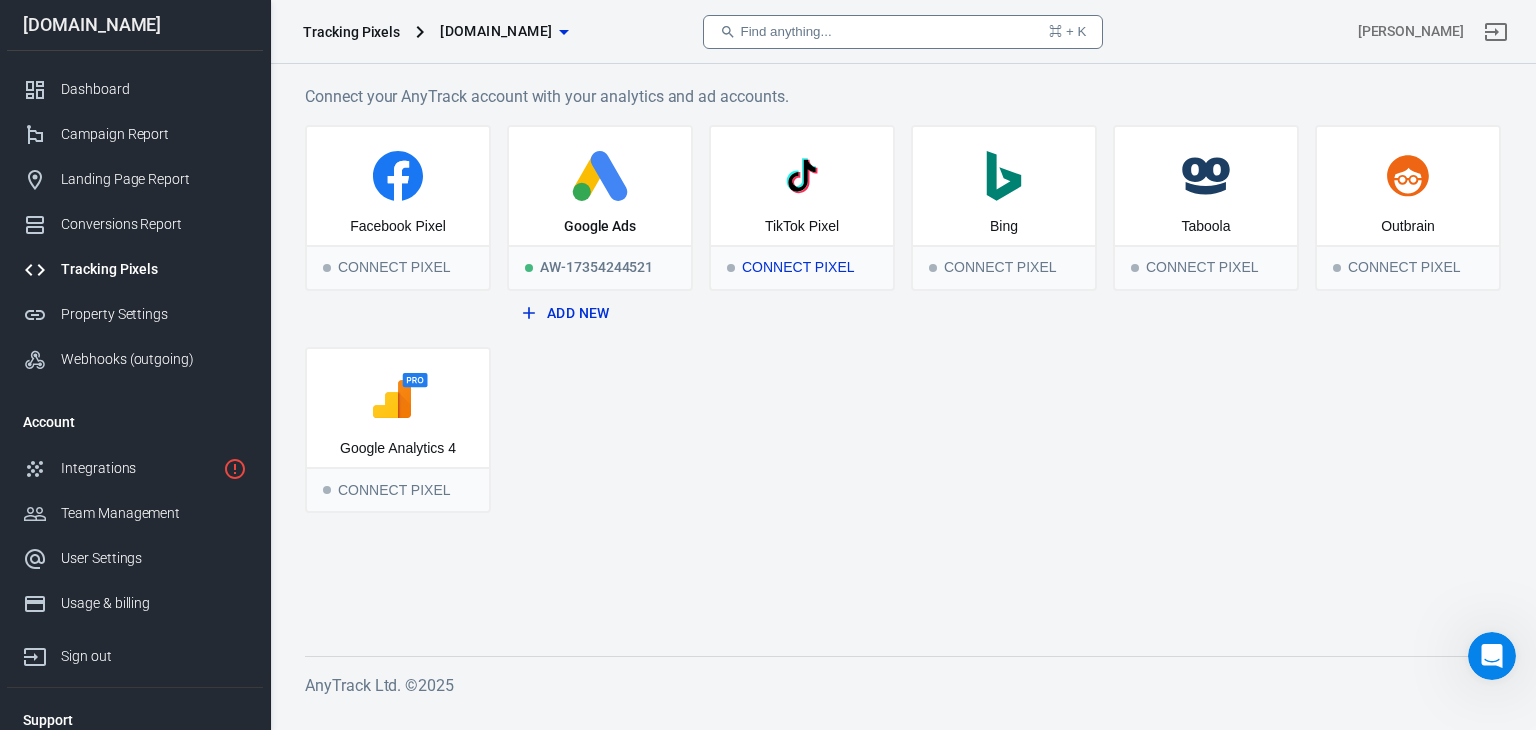 click on "Connect Pixel" at bounding box center (802, 267) 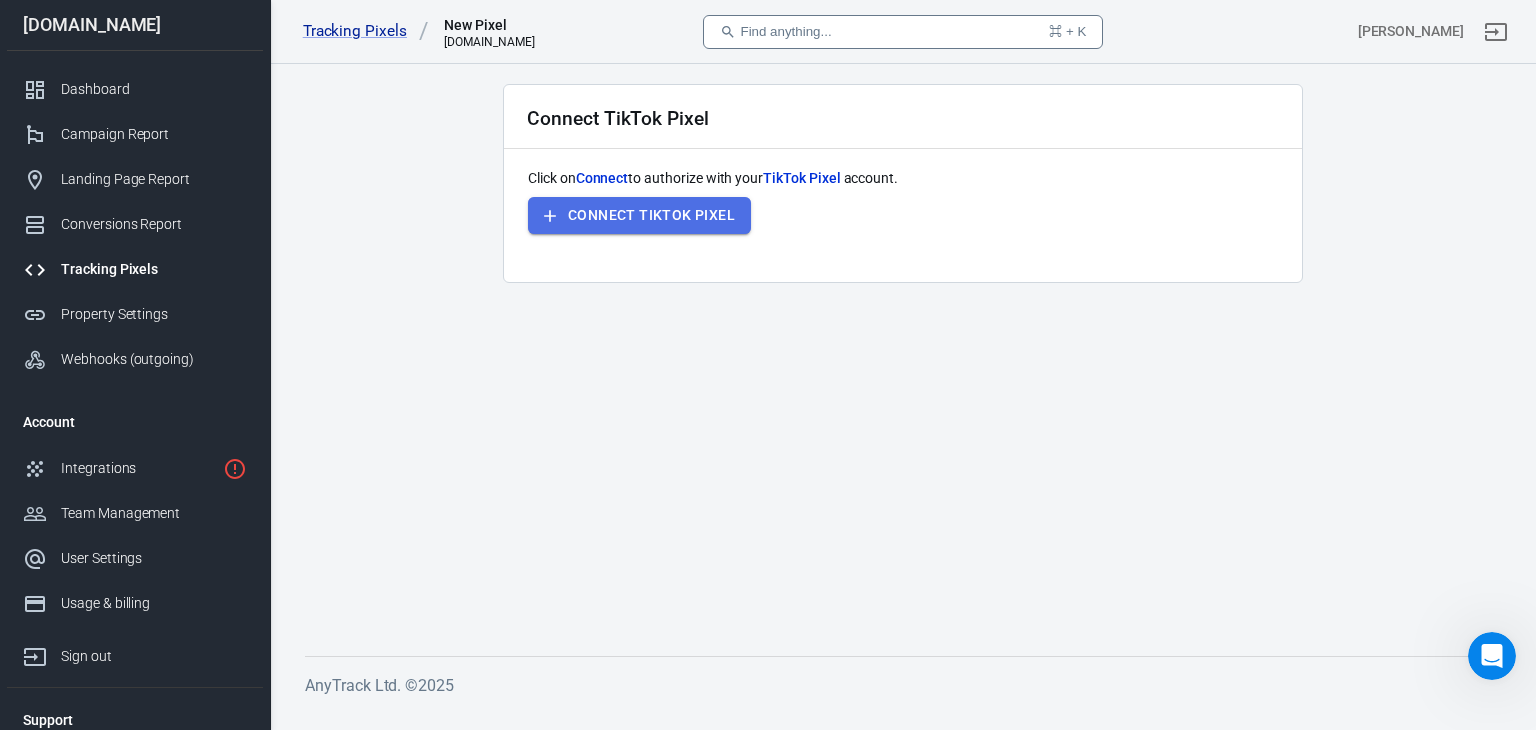 click on "Connect TikTok Pixel" at bounding box center (651, 215) 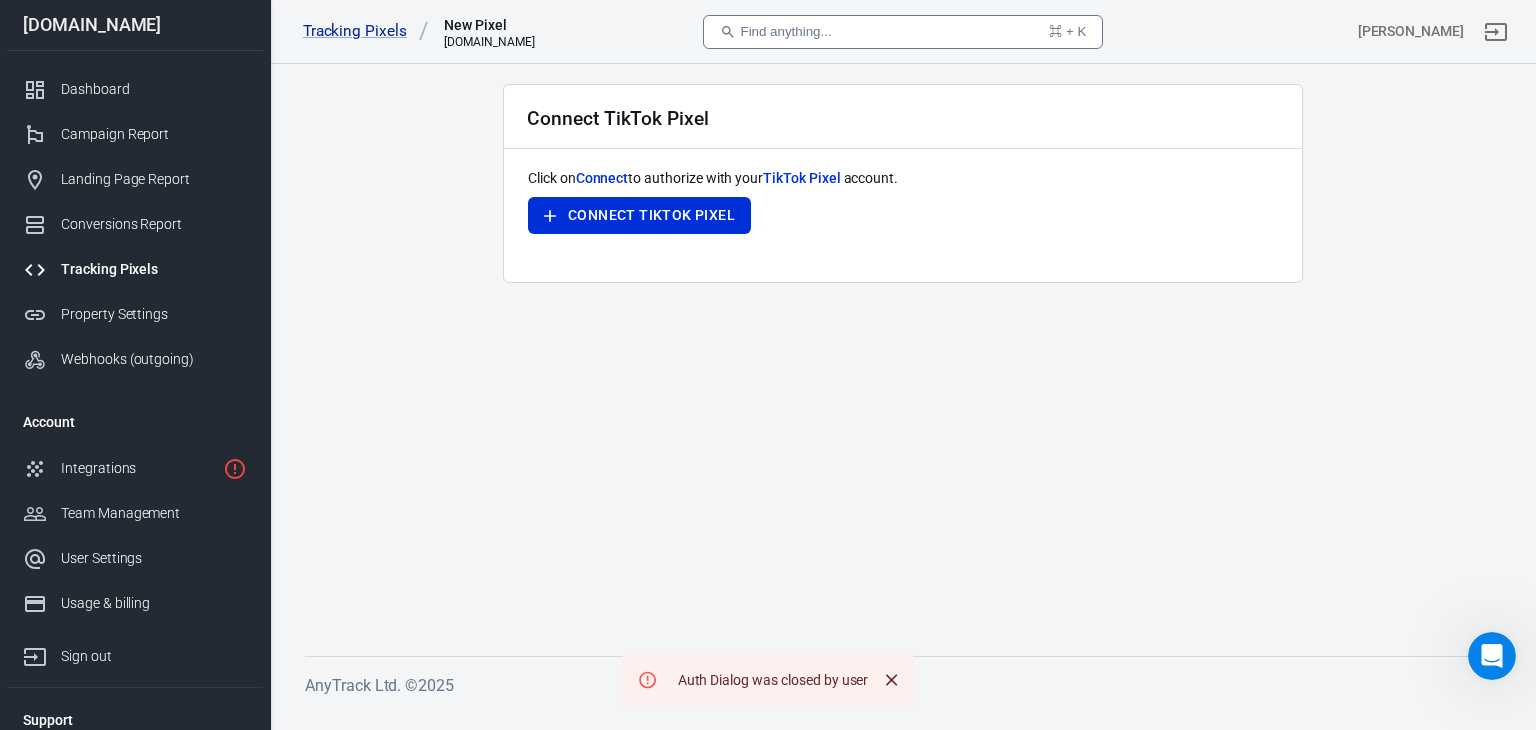 click on "Connect TikTok Pixel Click on  Connect  to authorize with your  TikTok Pixel   account. Connect TikTok Pixel" at bounding box center (903, 354) 